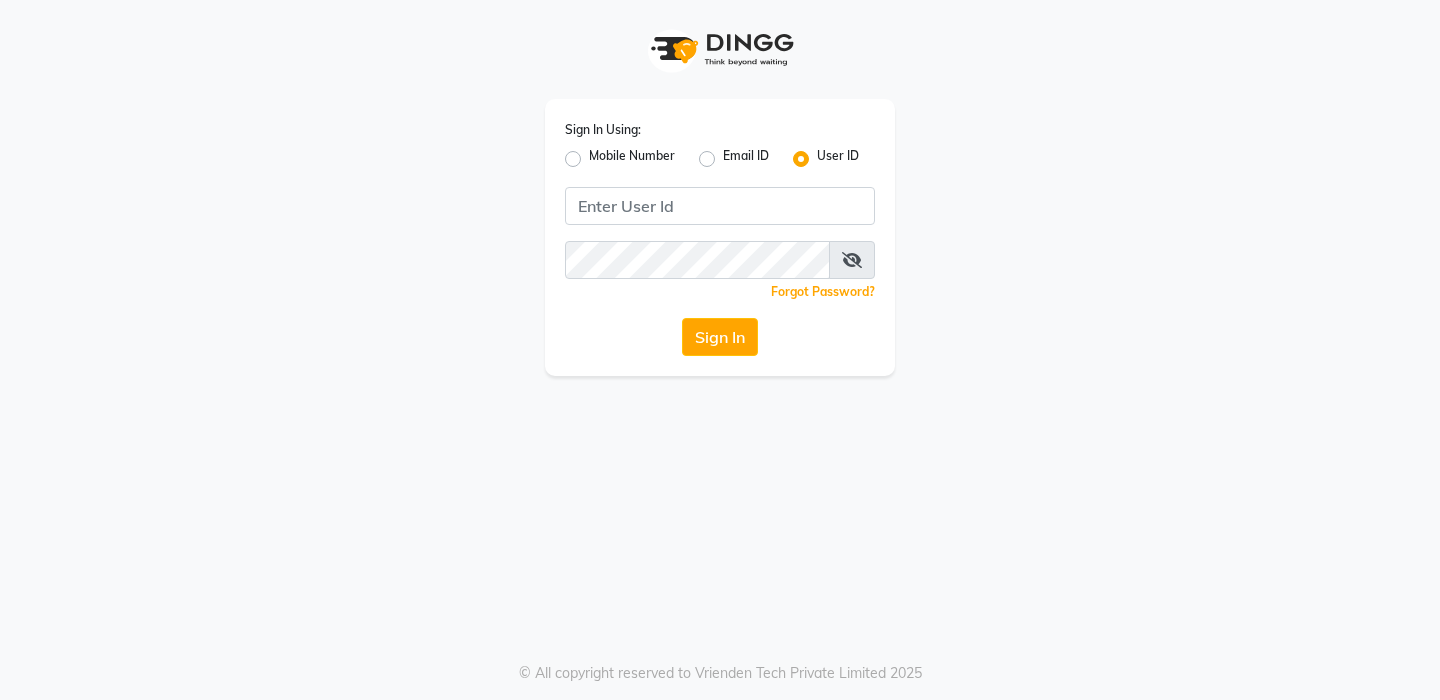 scroll, scrollTop: 0, scrollLeft: 0, axis: both 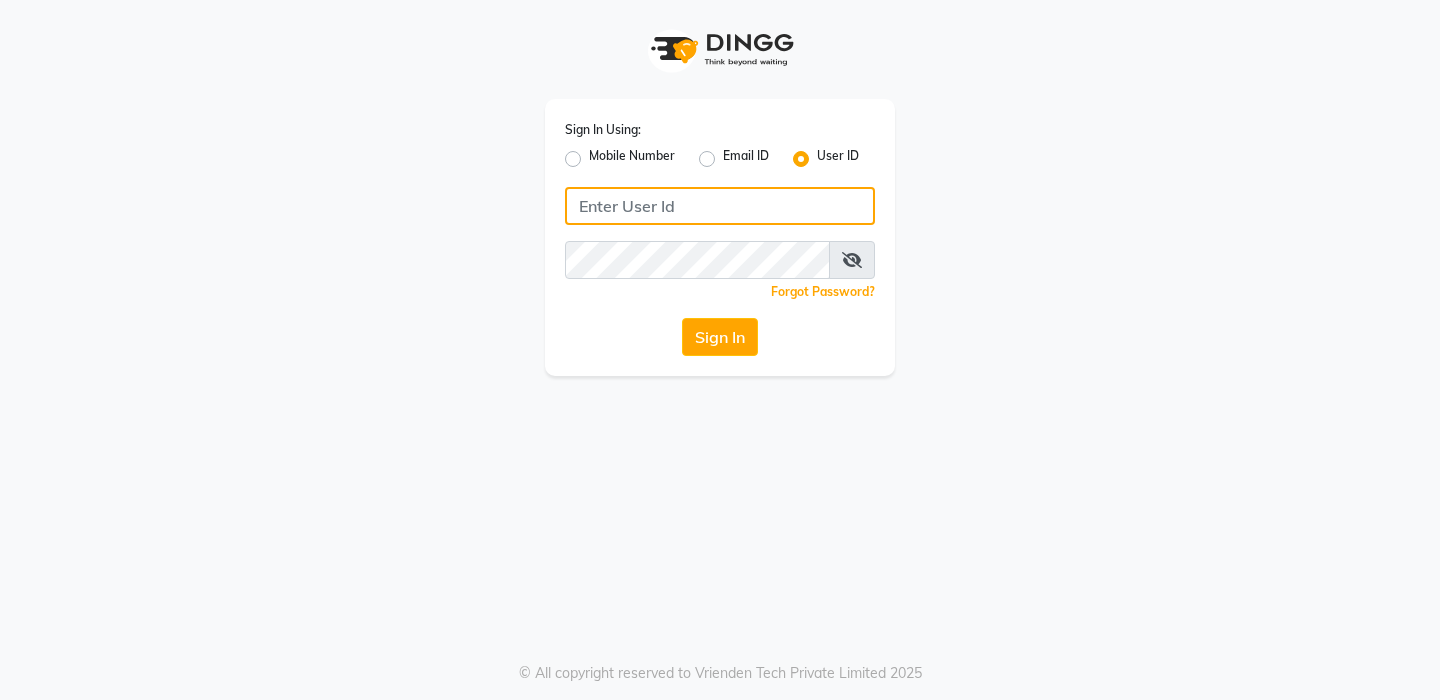 type on "[PHONE]" 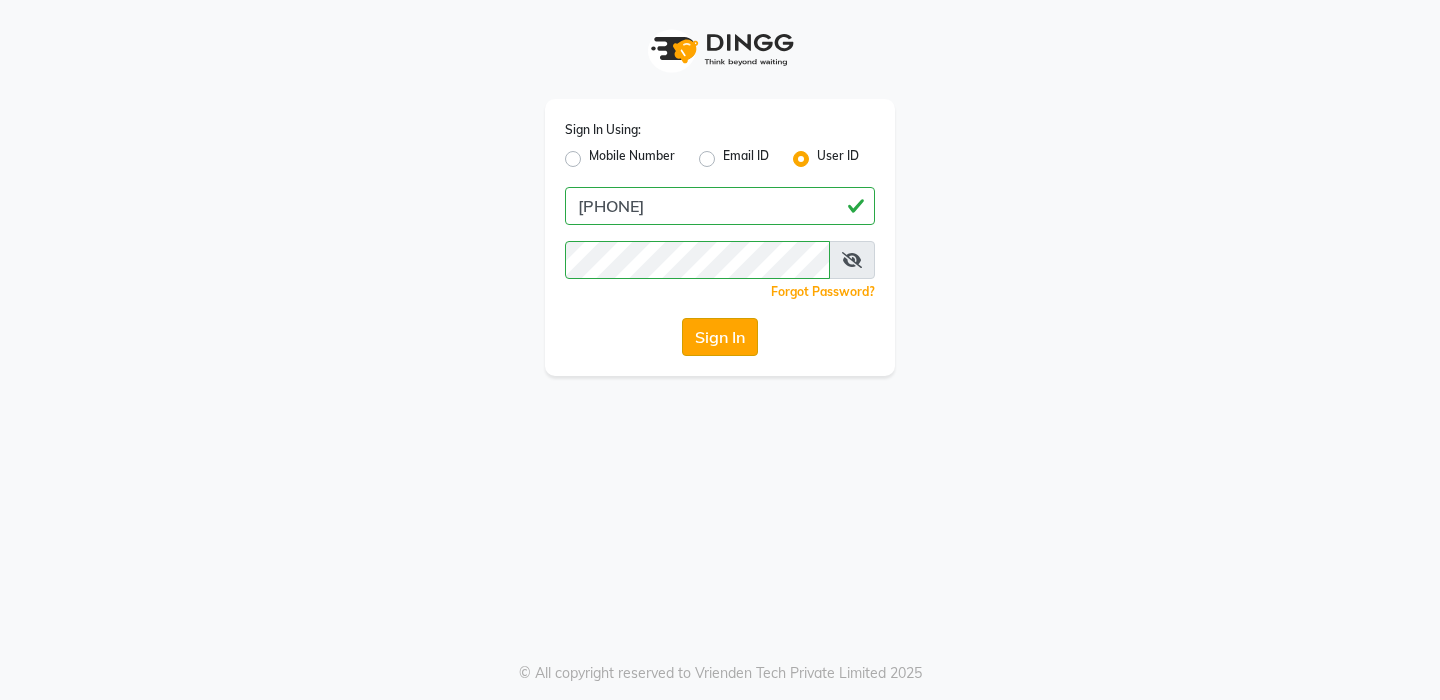 click on "Sign In" 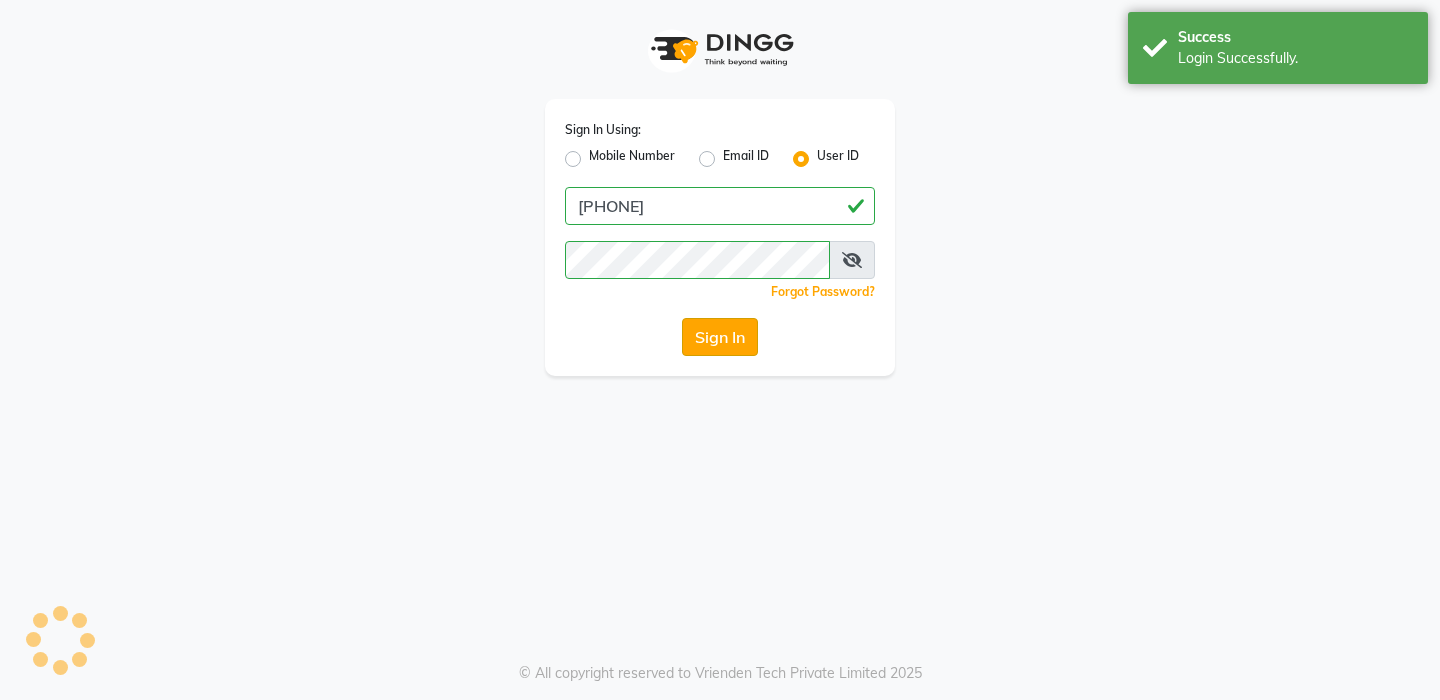 select on "8131" 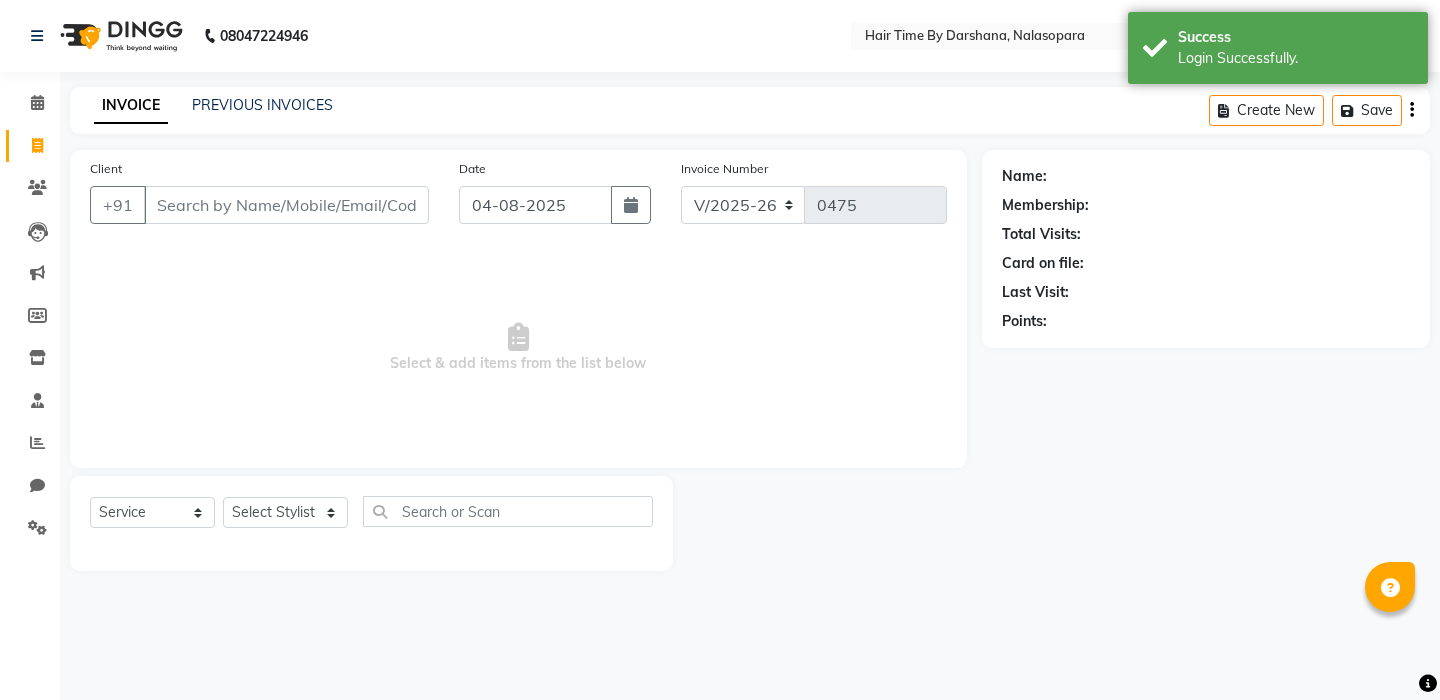click on "Client" at bounding box center [286, 205] 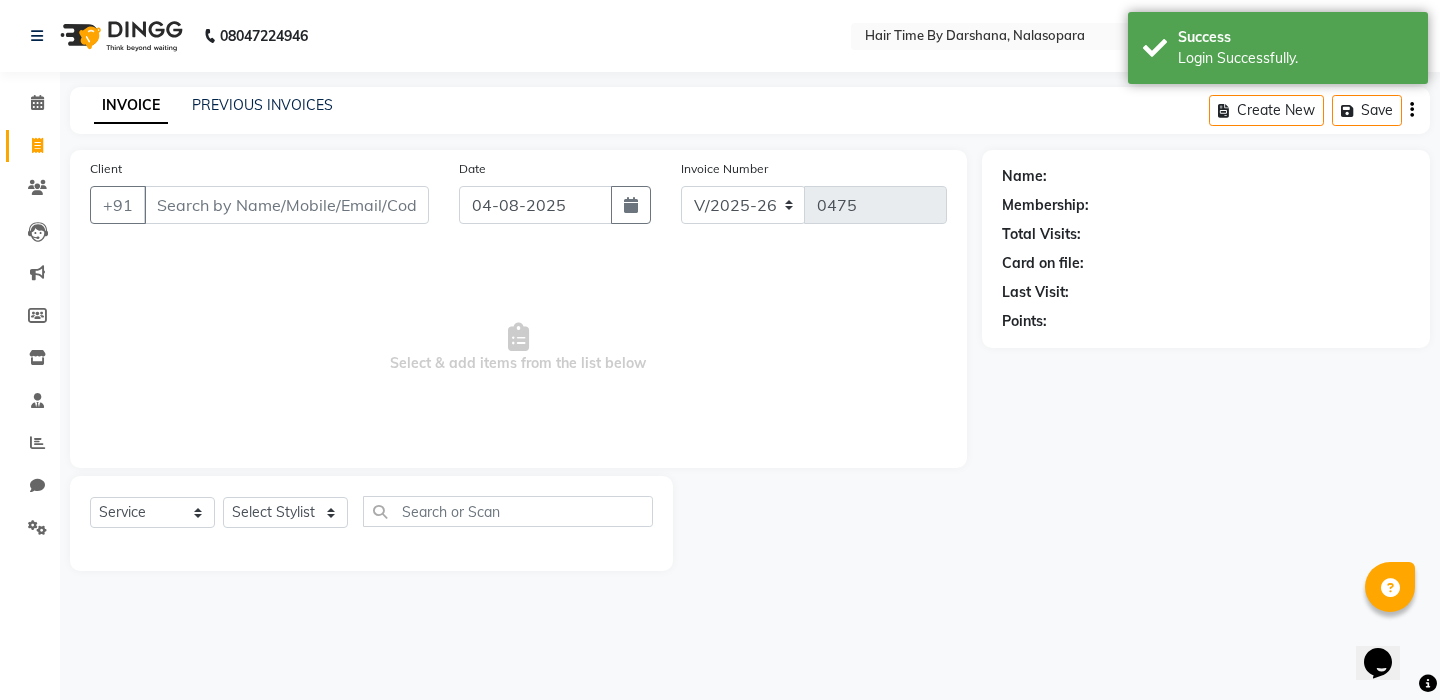 scroll, scrollTop: 0, scrollLeft: 0, axis: both 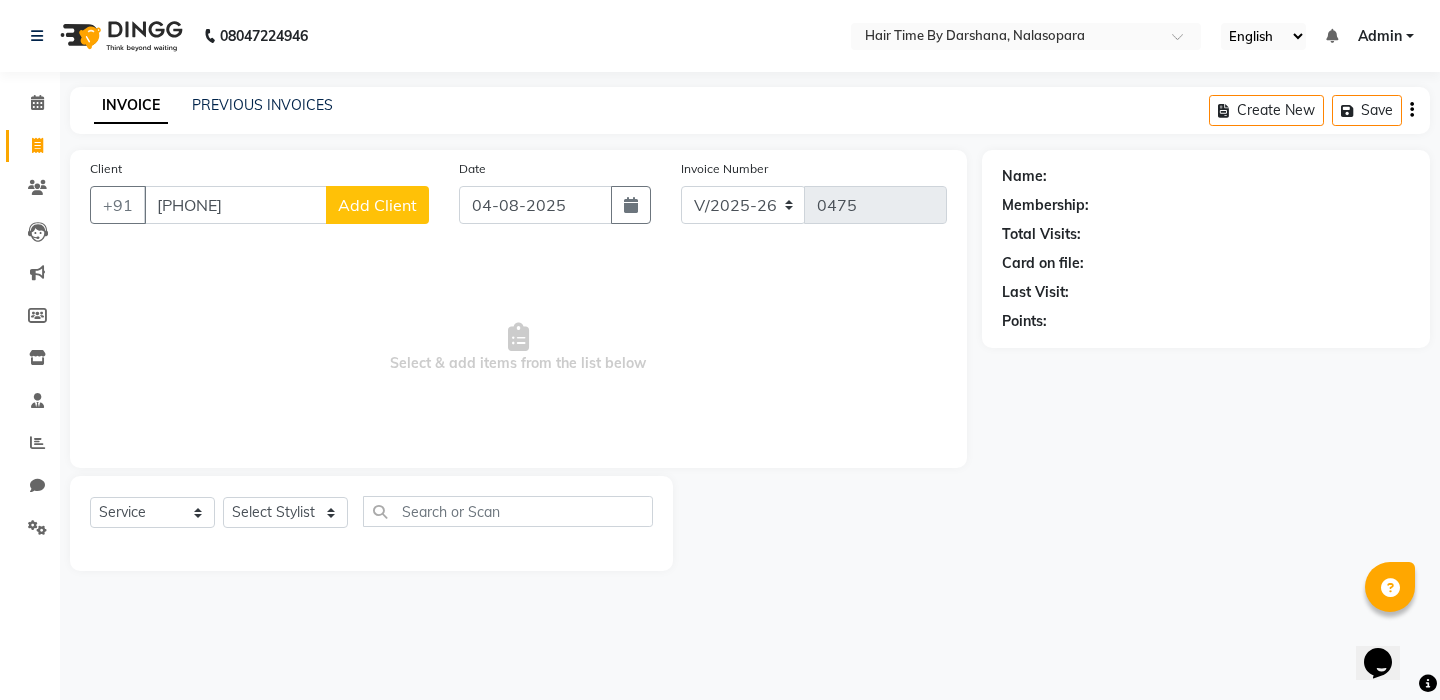 type on "[PHONE]" 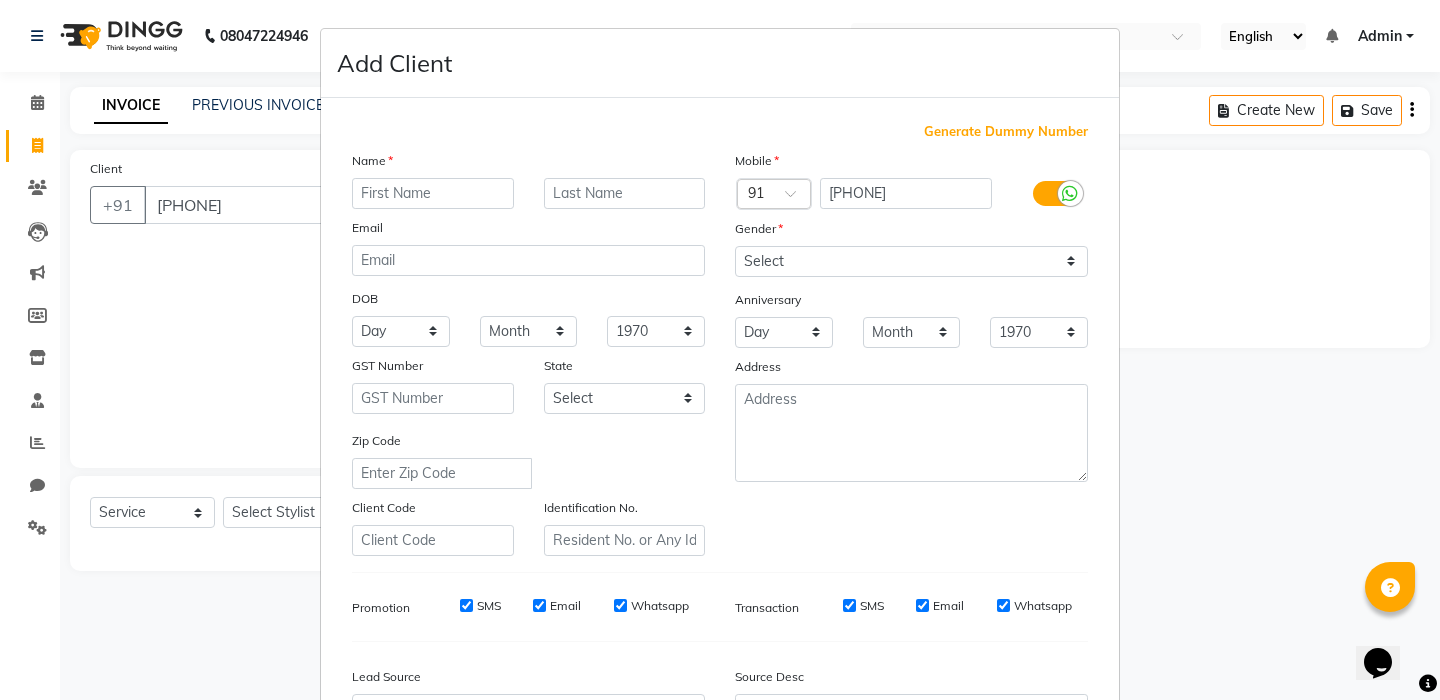 click at bounding box center [433, 193] 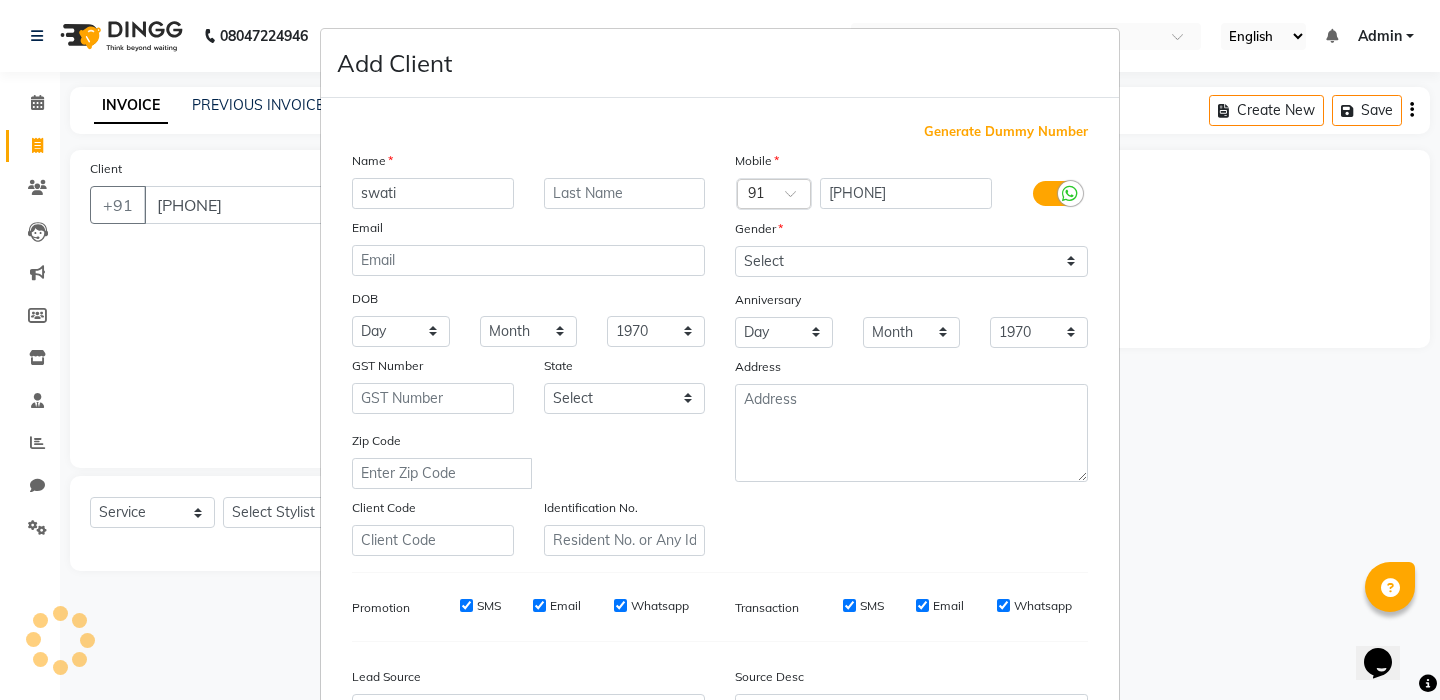 type on "swati" 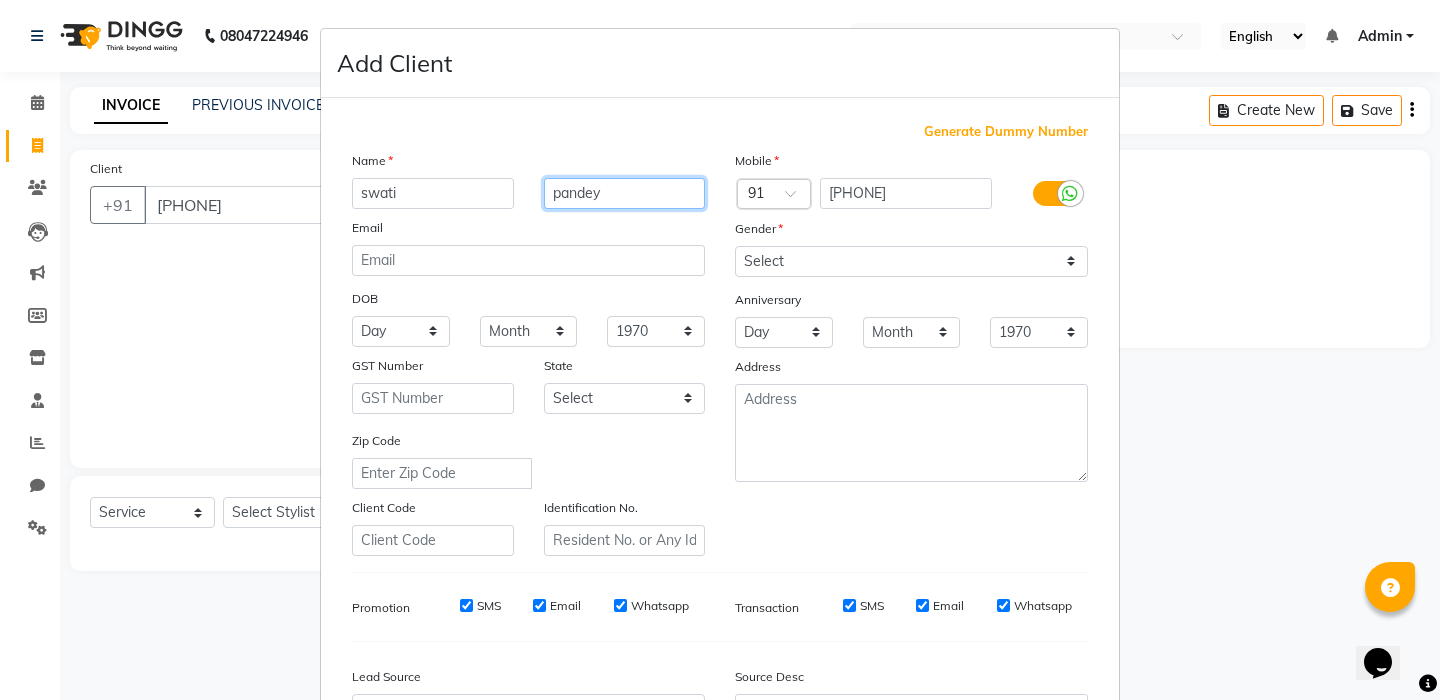 type on "pandey" 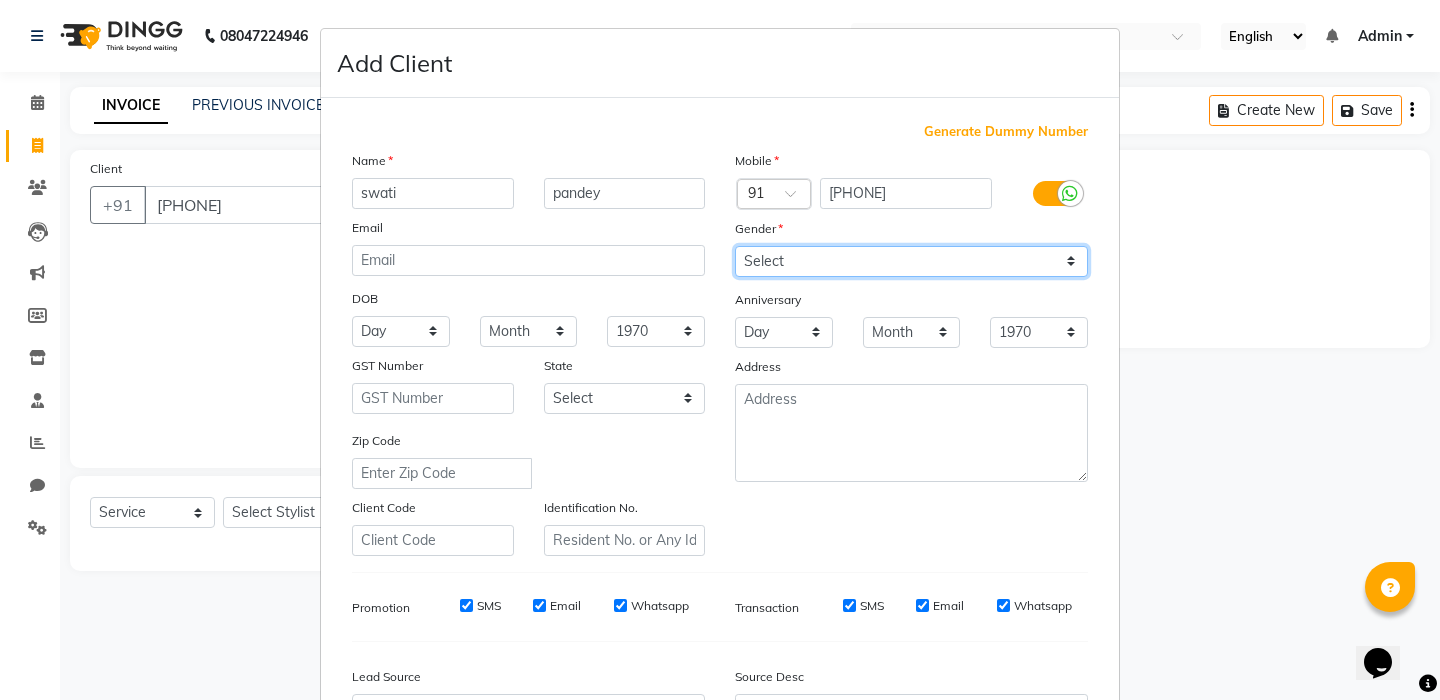 select on "female" 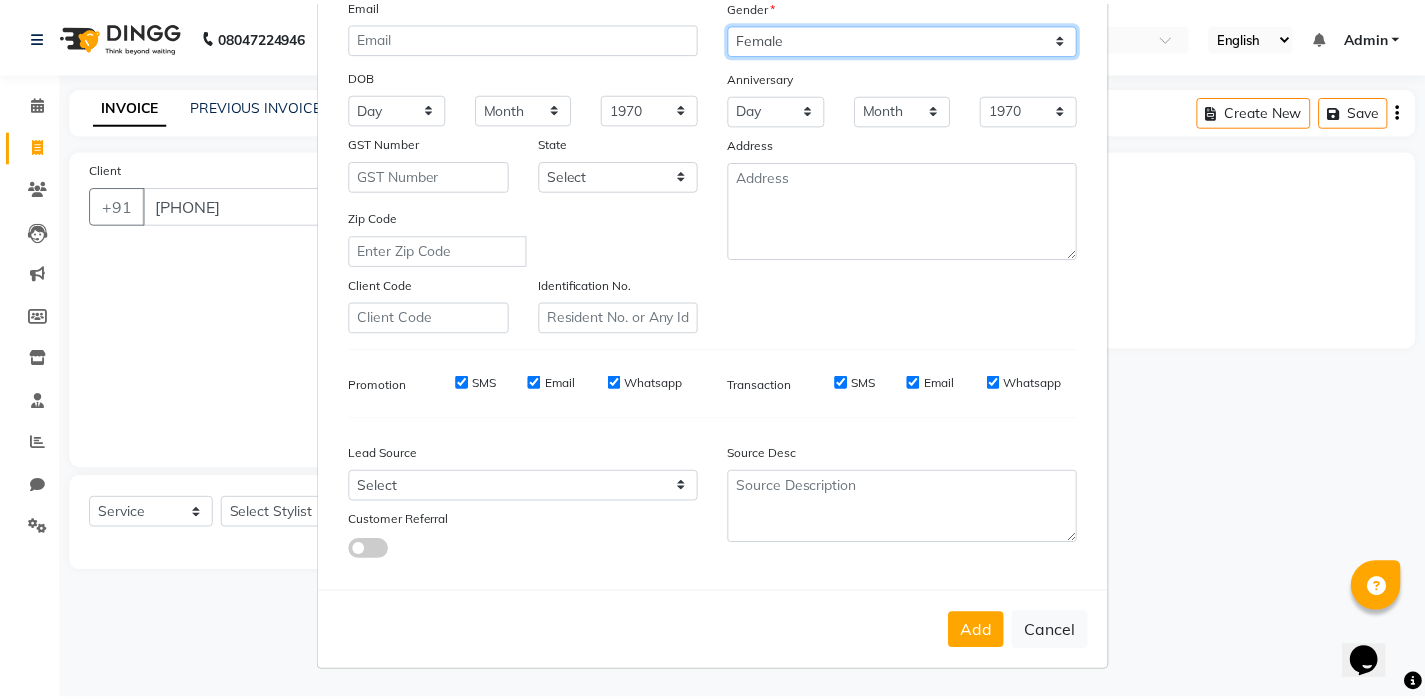 scroll, scrollTop: 222, scrollLeft: 0, axis: vertical 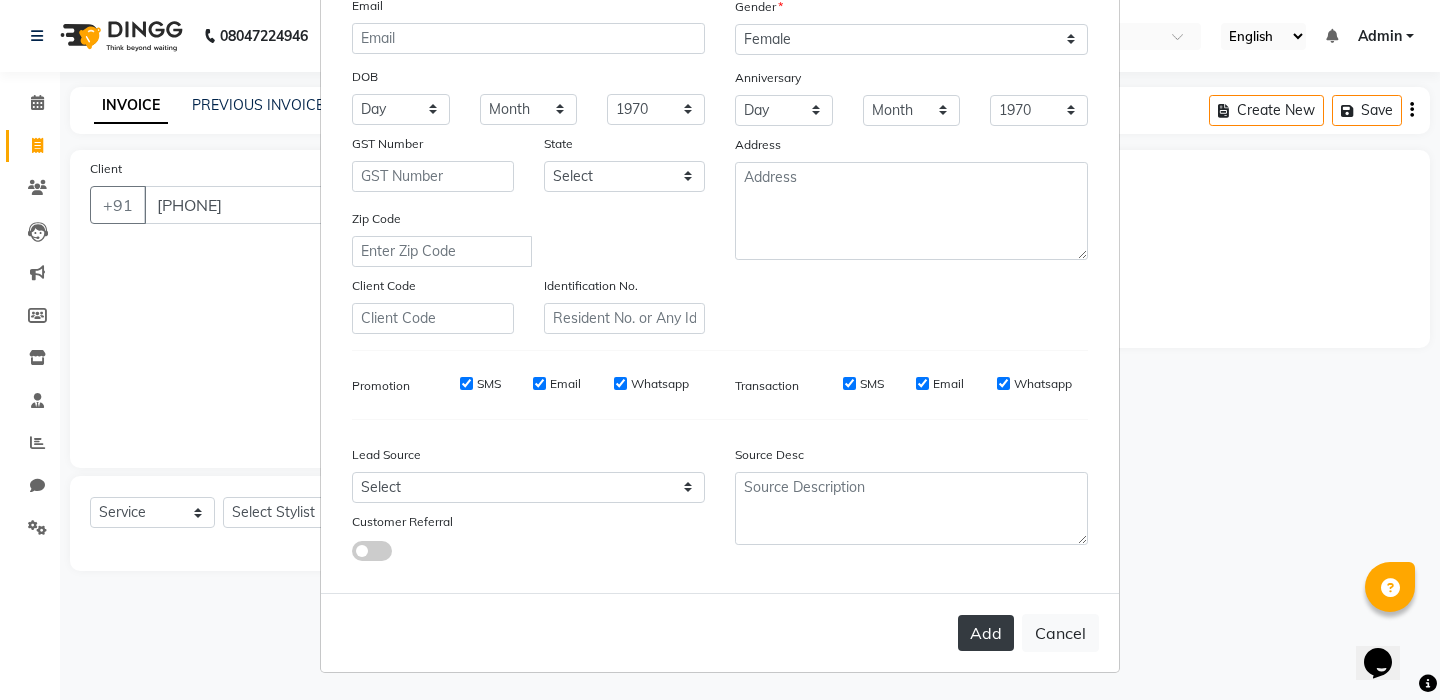click on "Add" at bounding box center [986, 633] 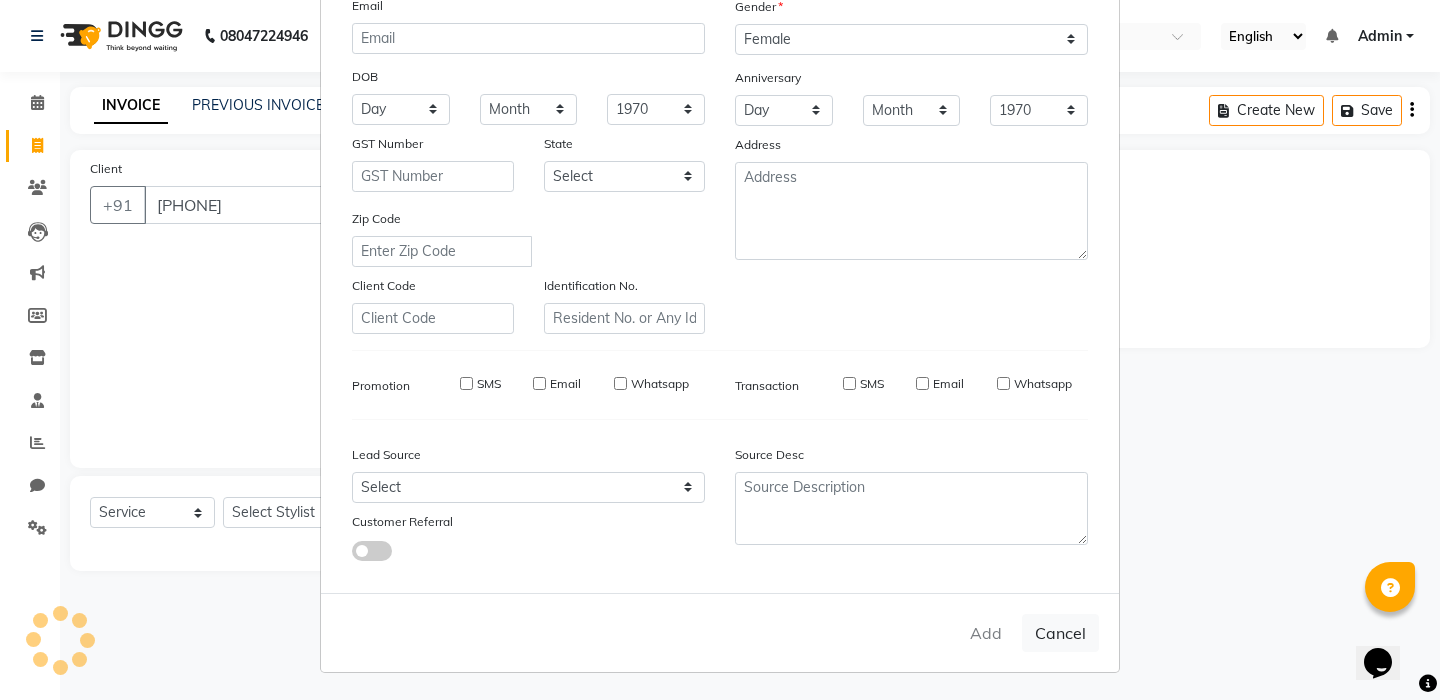 type 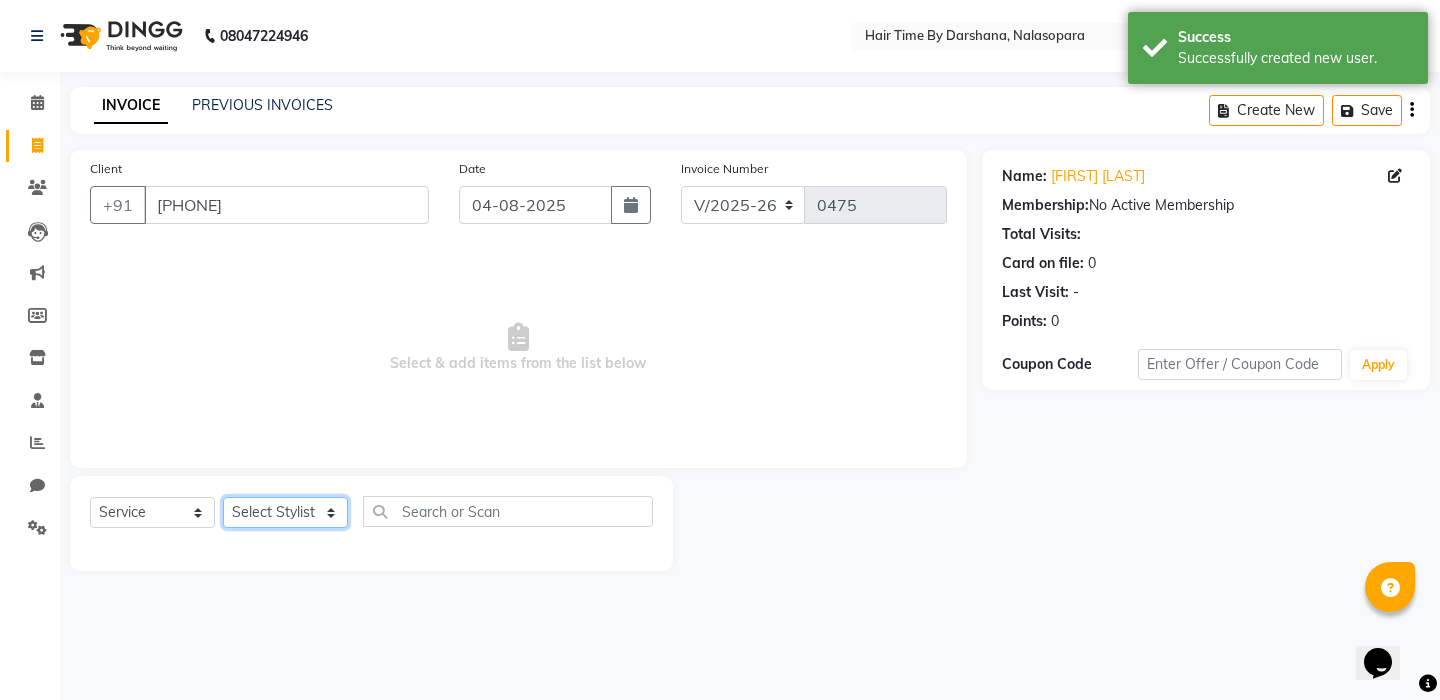 select on "77143" 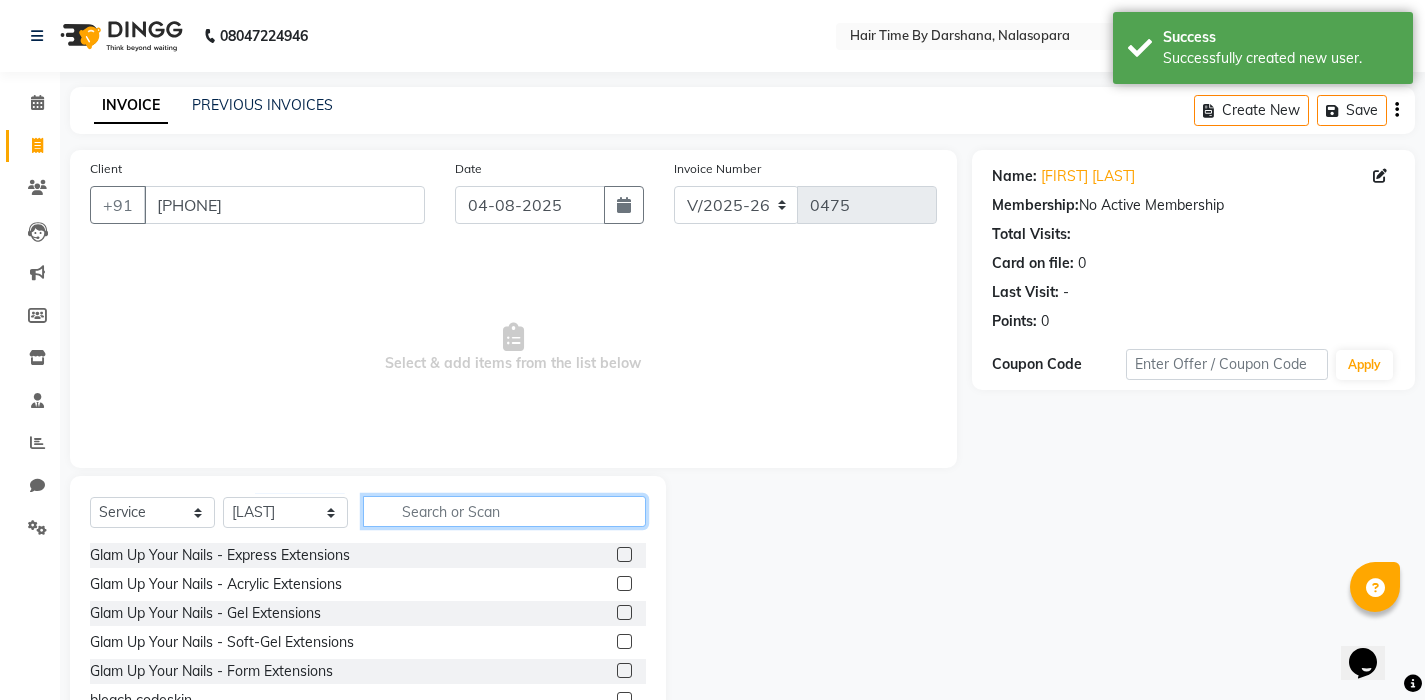 click 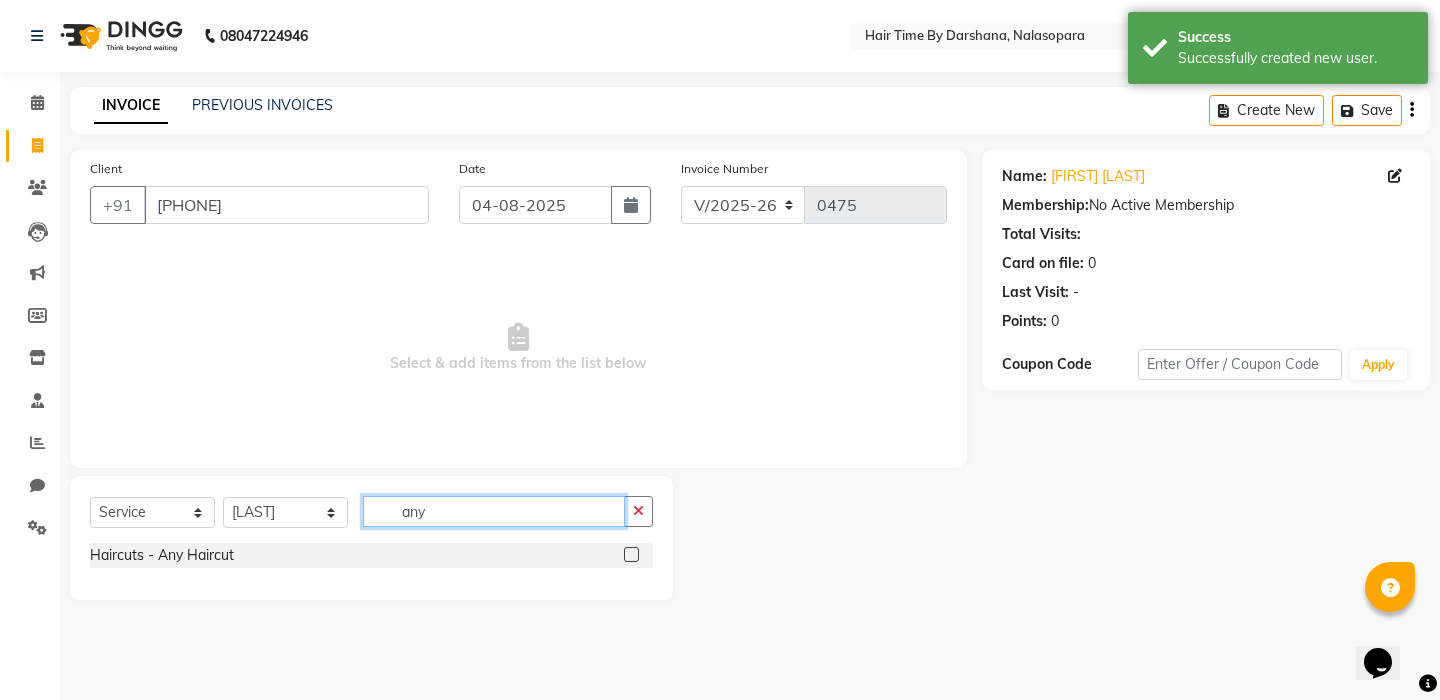type on "any" 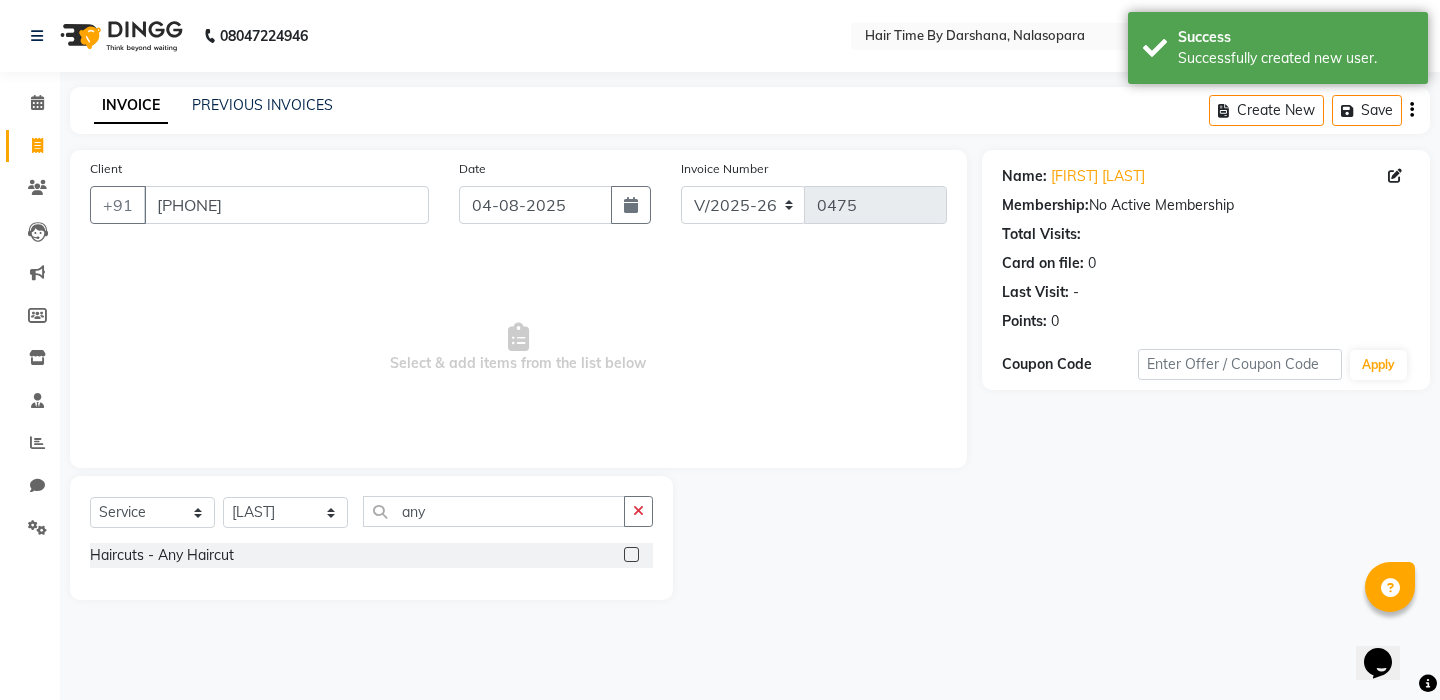 click 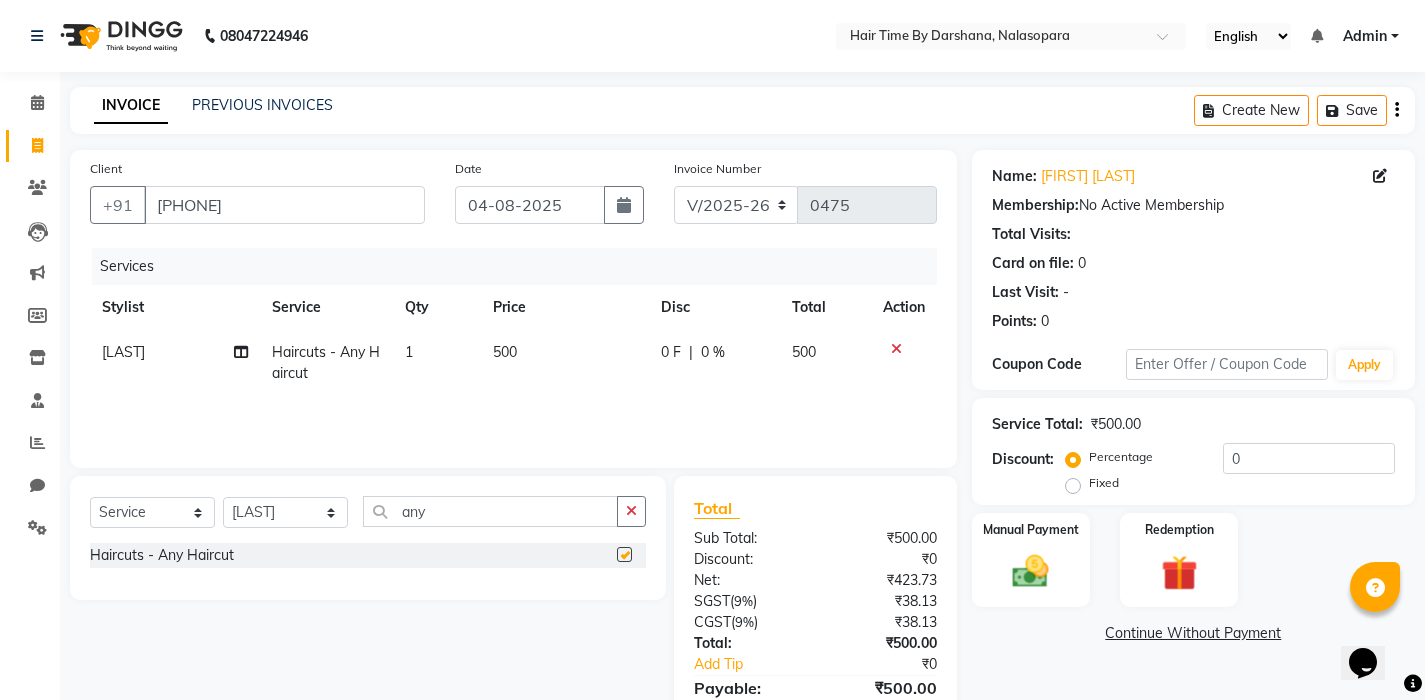 checkbox on "false" 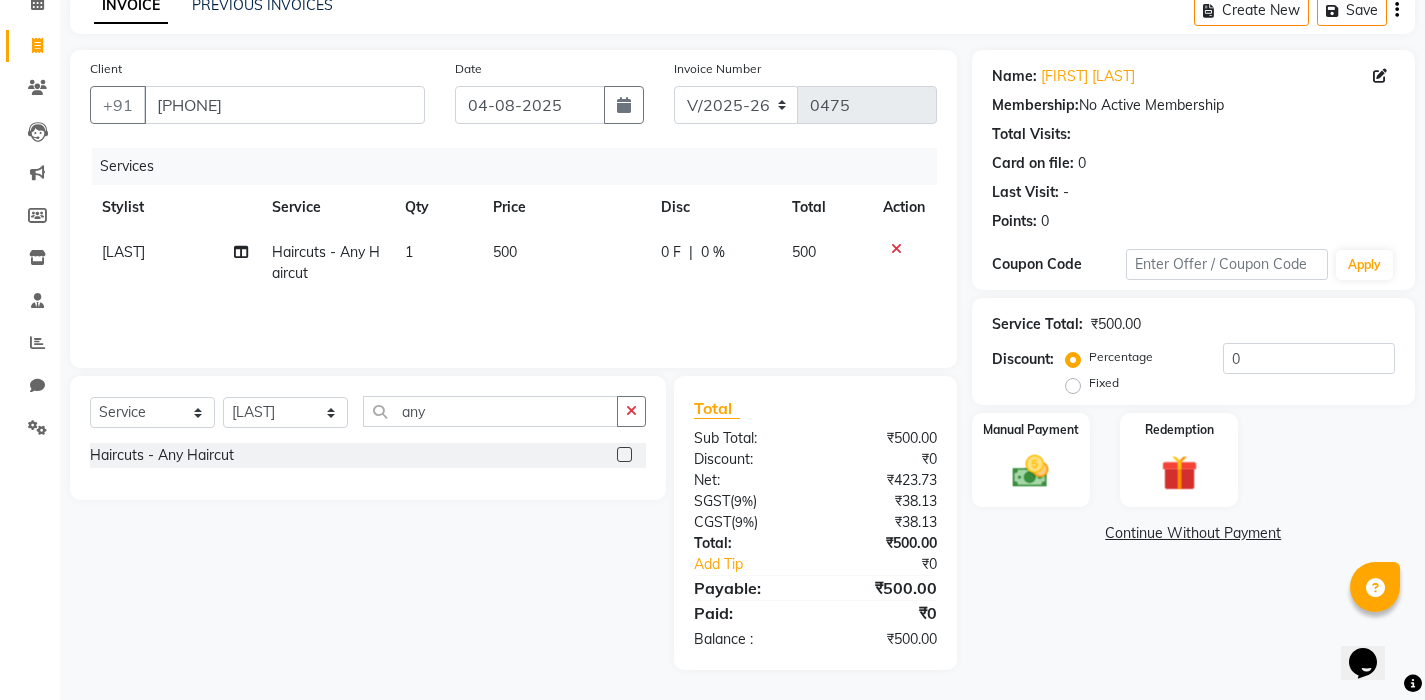 scroll, scrollTop: 100, scrollLeft: 0, axis: vertical 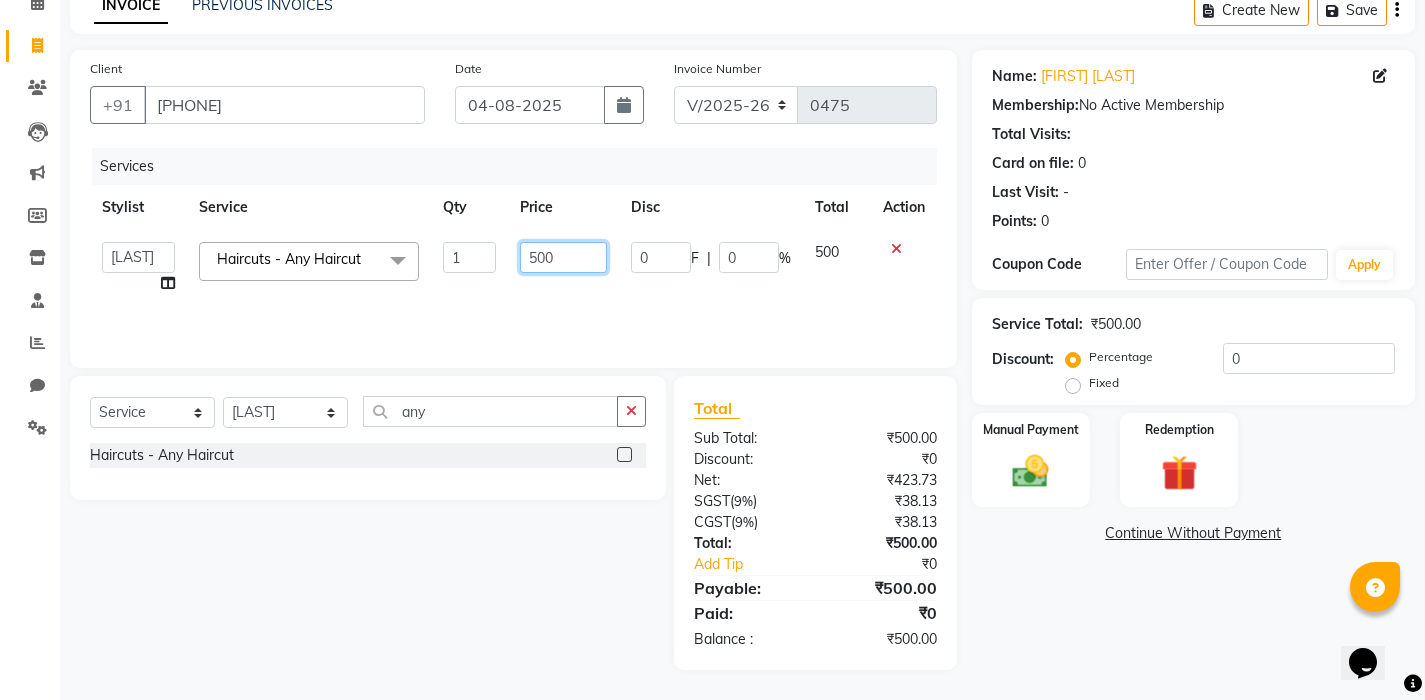 click on "500" 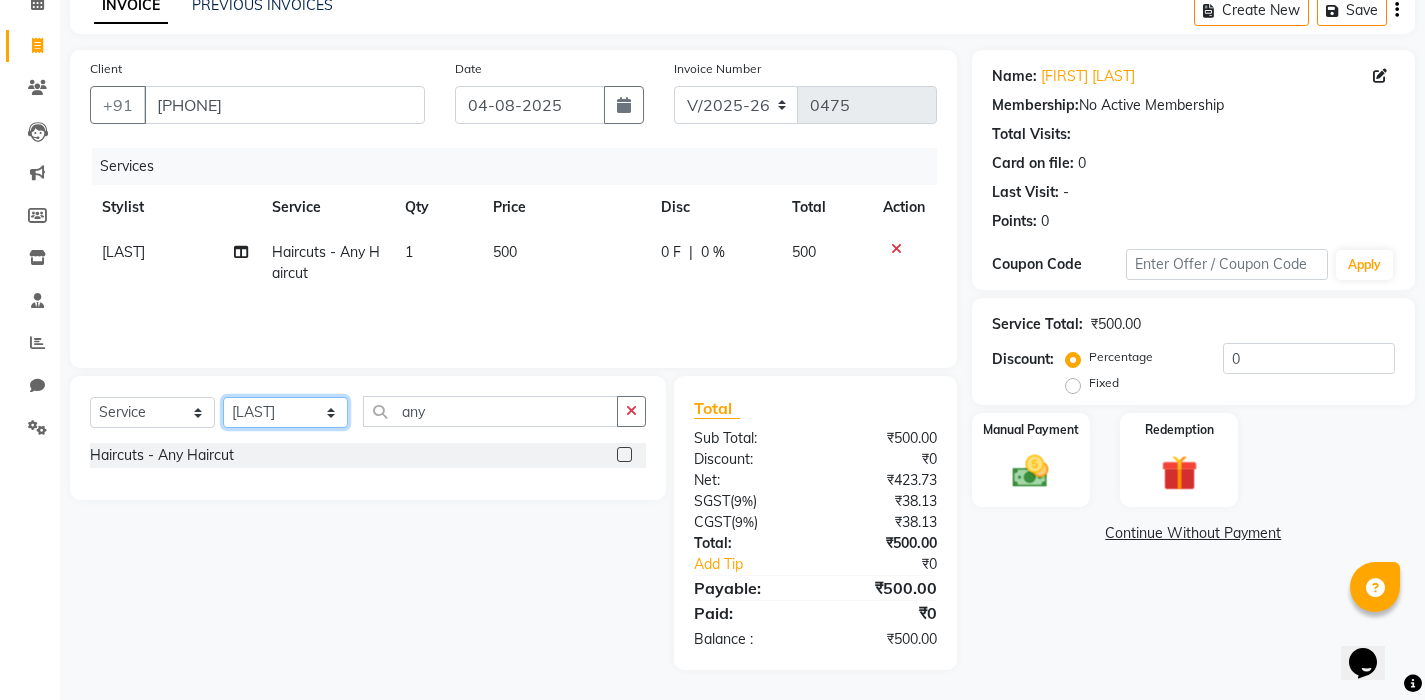select on "75792" 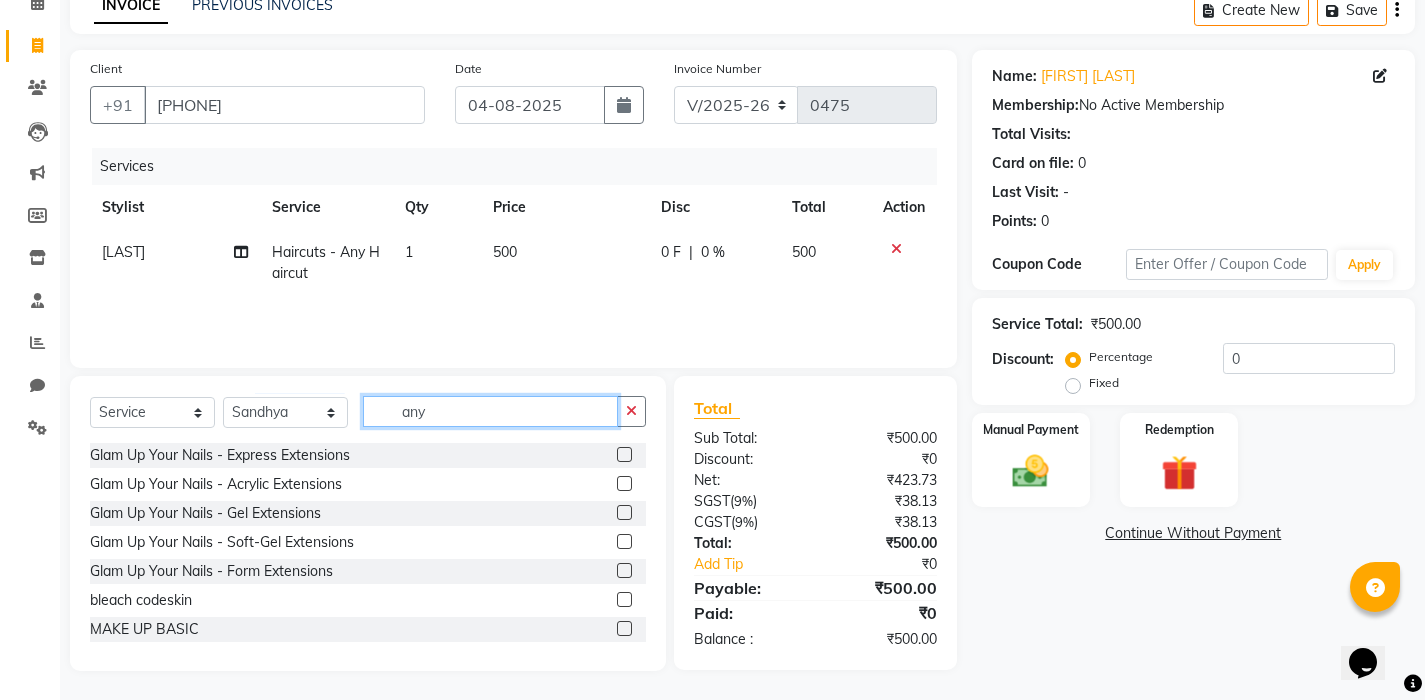 click on "any" 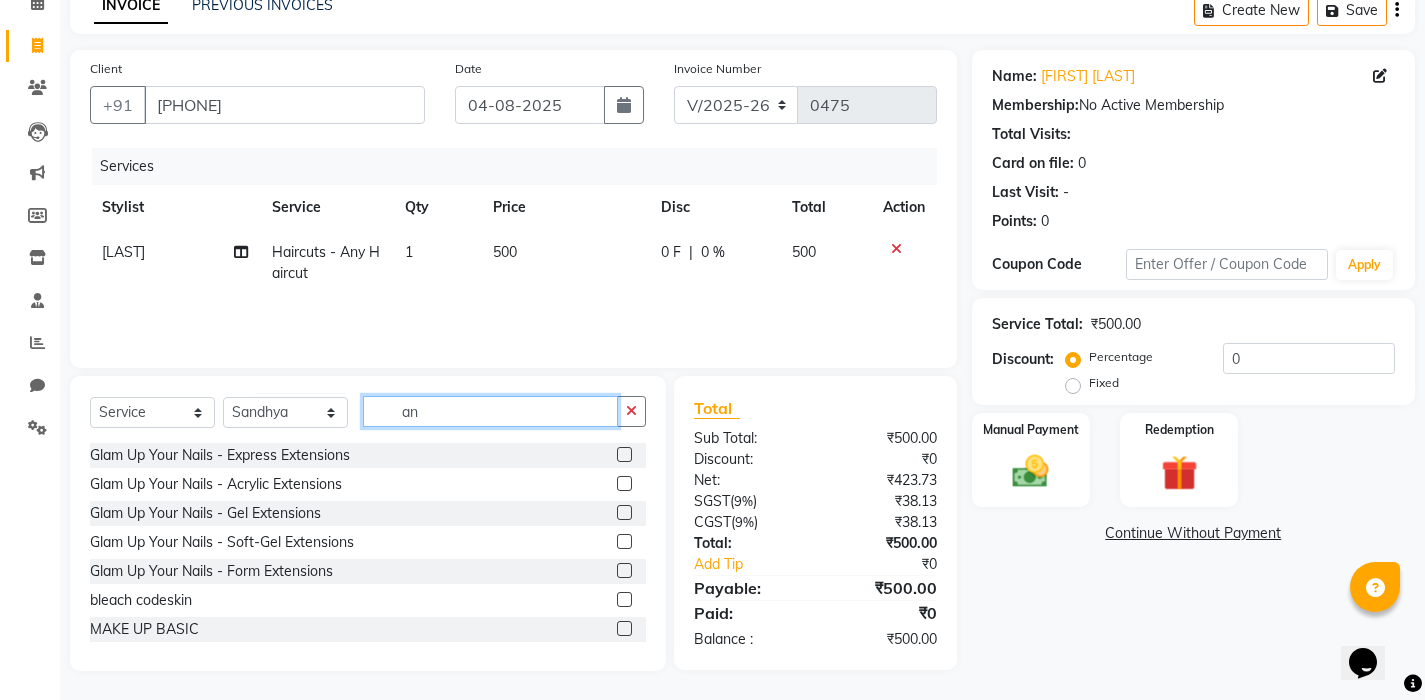 type on "a" 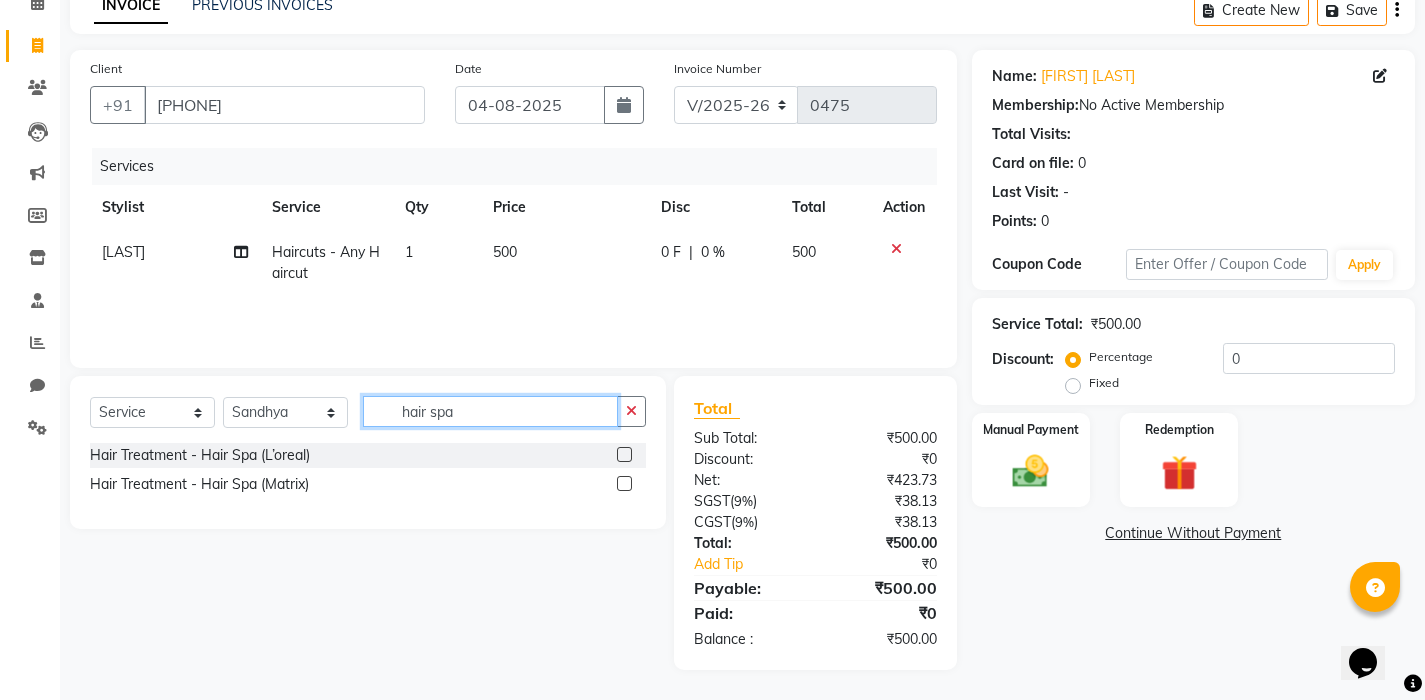 type on "hair spa" 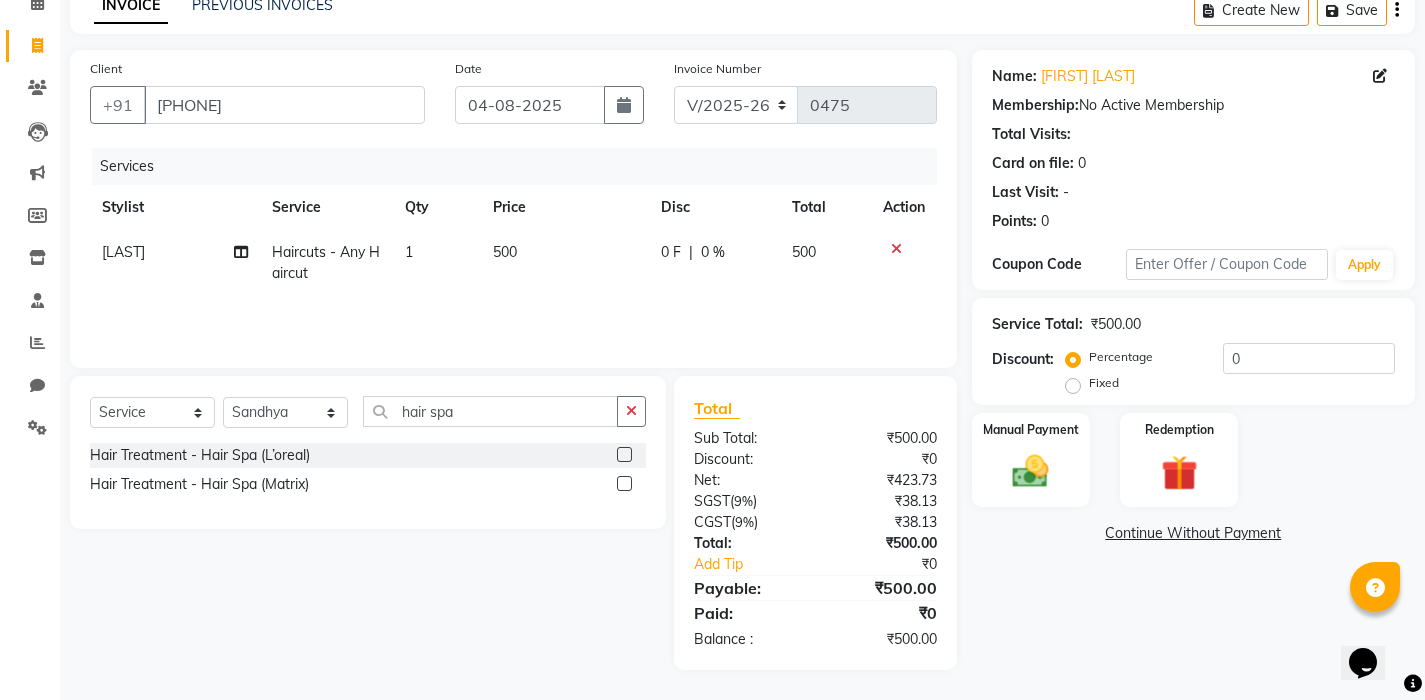 click 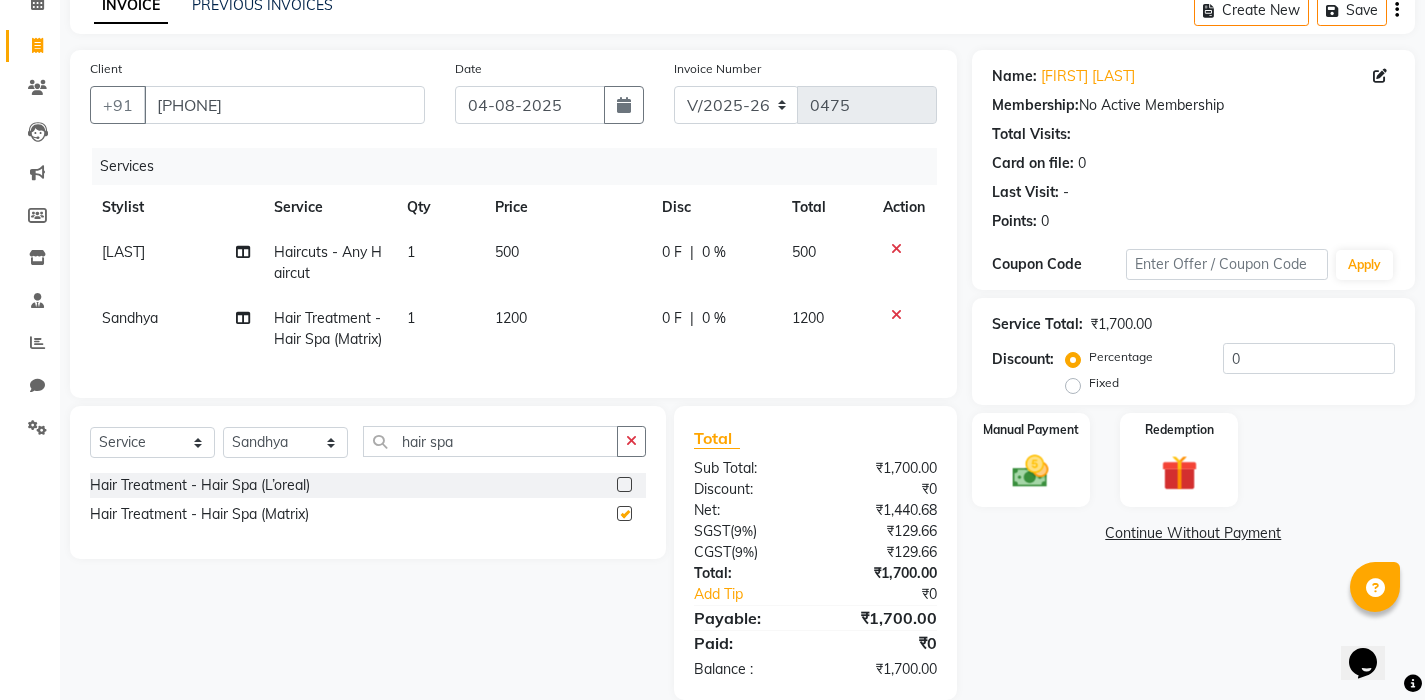 checkbox on "false" 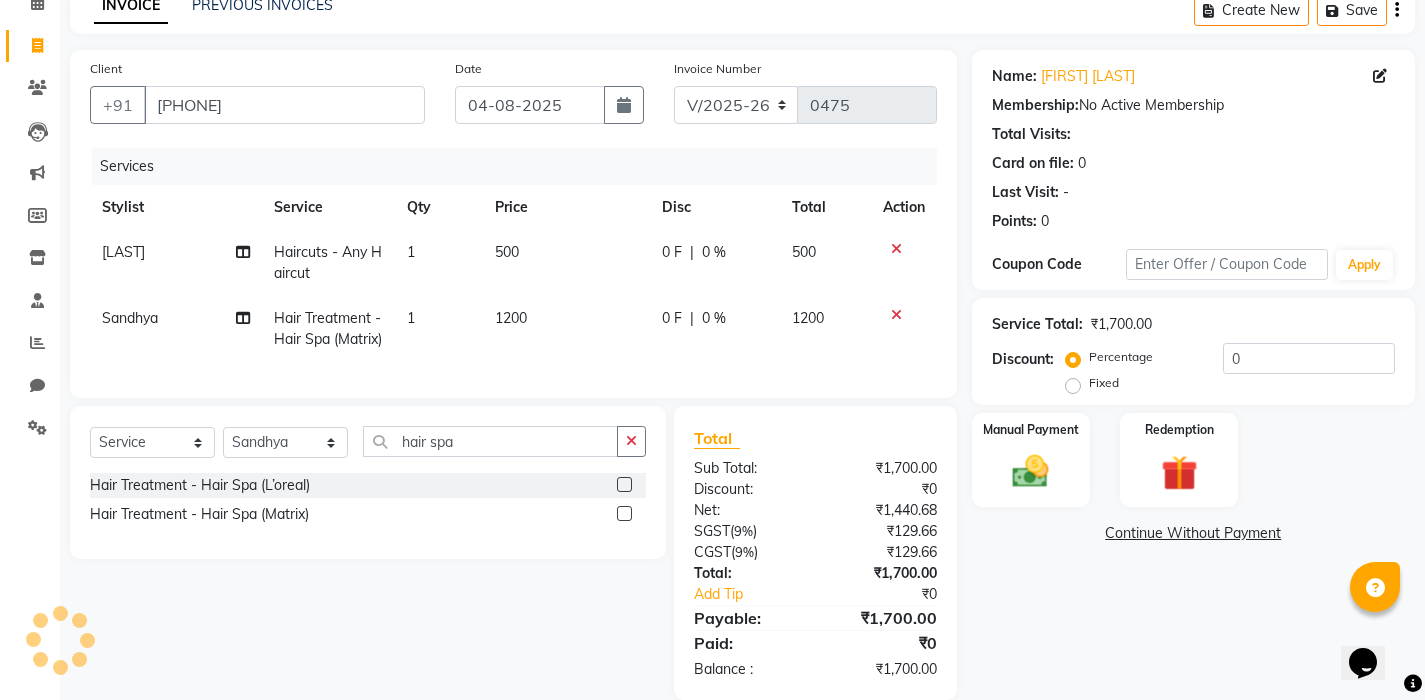 click on "1200" 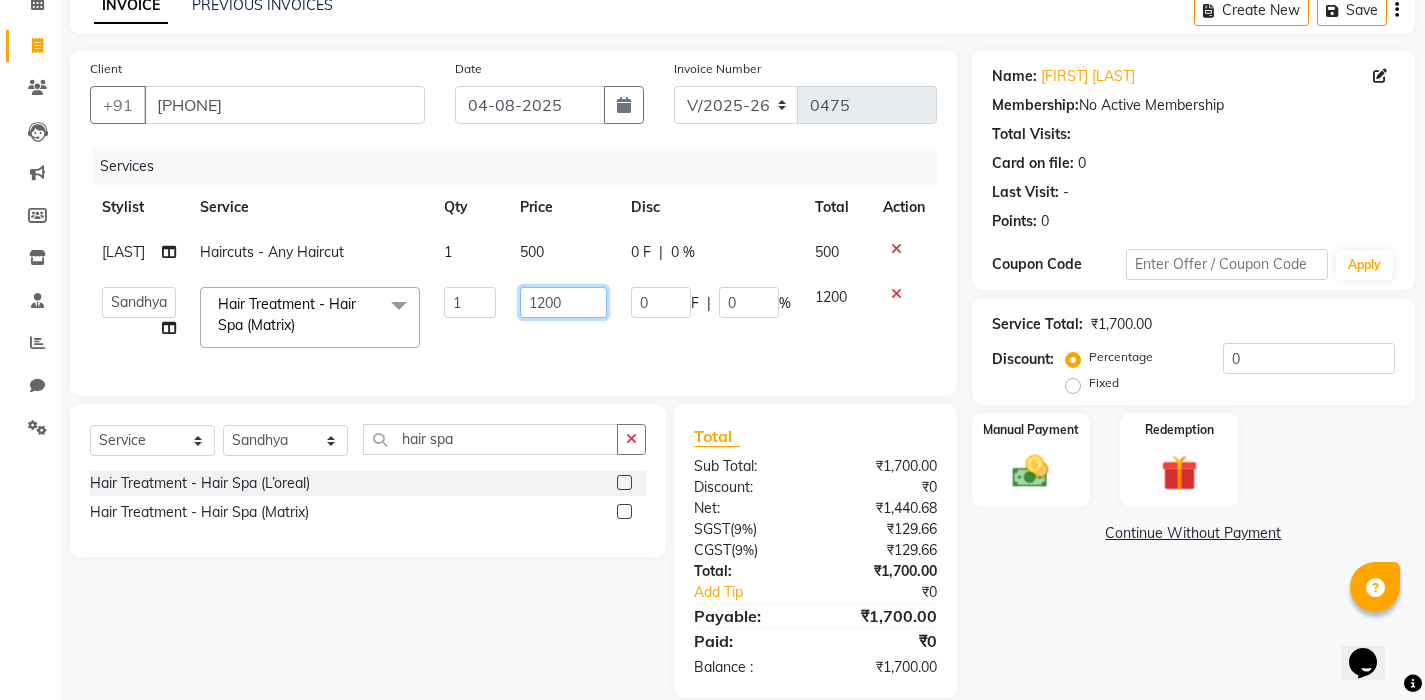 click on "1200" 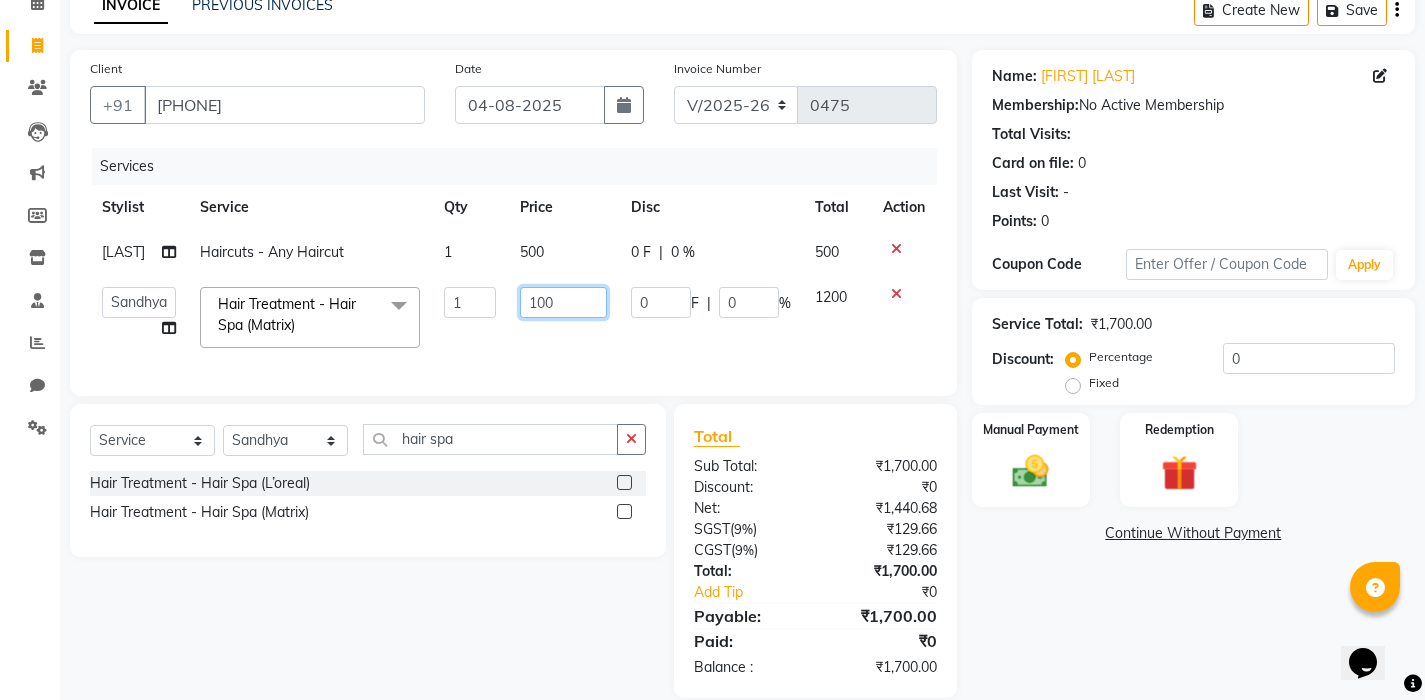 type on "1000" 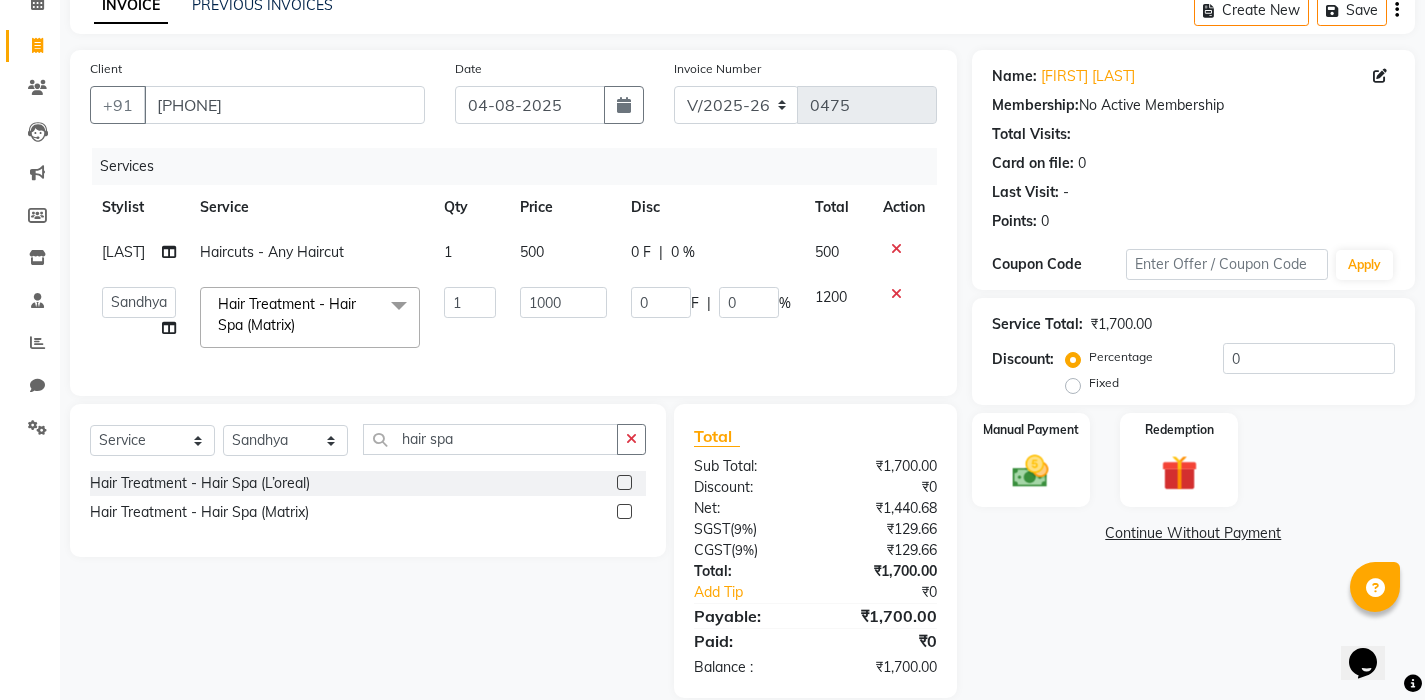 click on "1000" 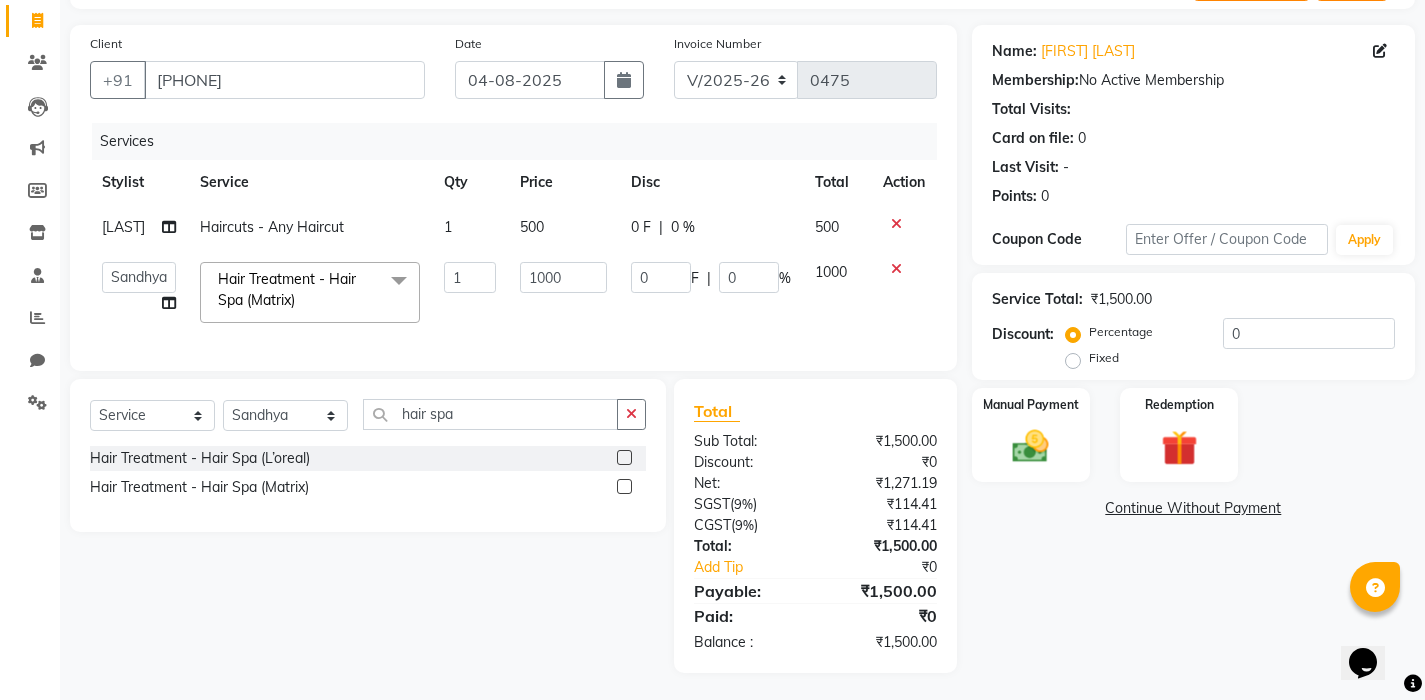 scroll, scrollTop: 132, scrollLeft: 0, axis: vertical 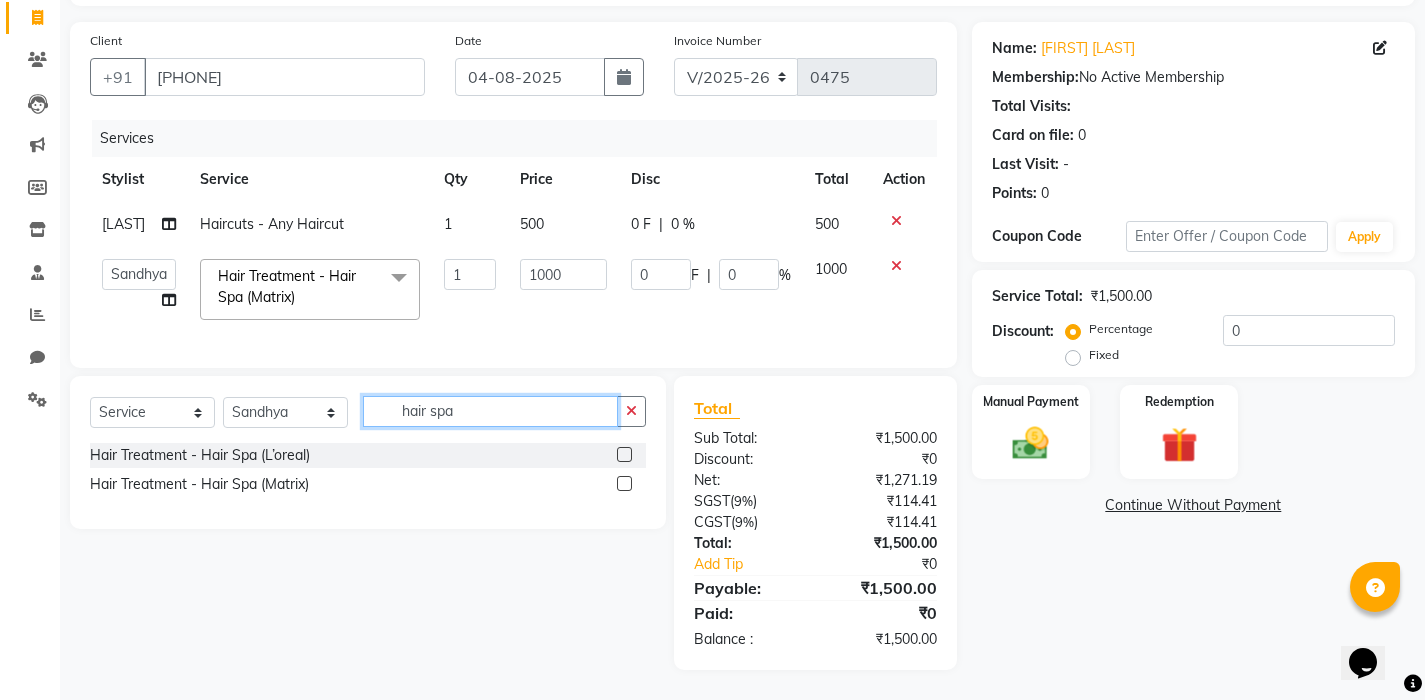 click on "hair spa" 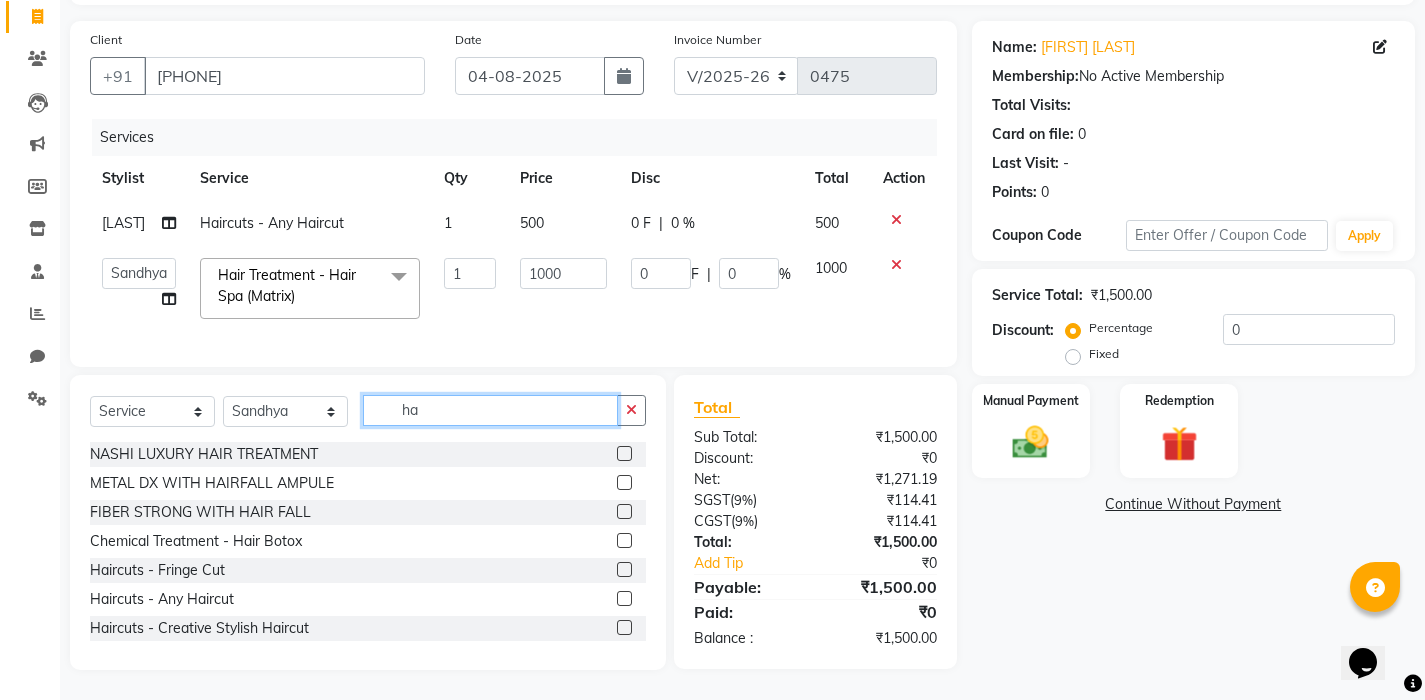 type on "h" 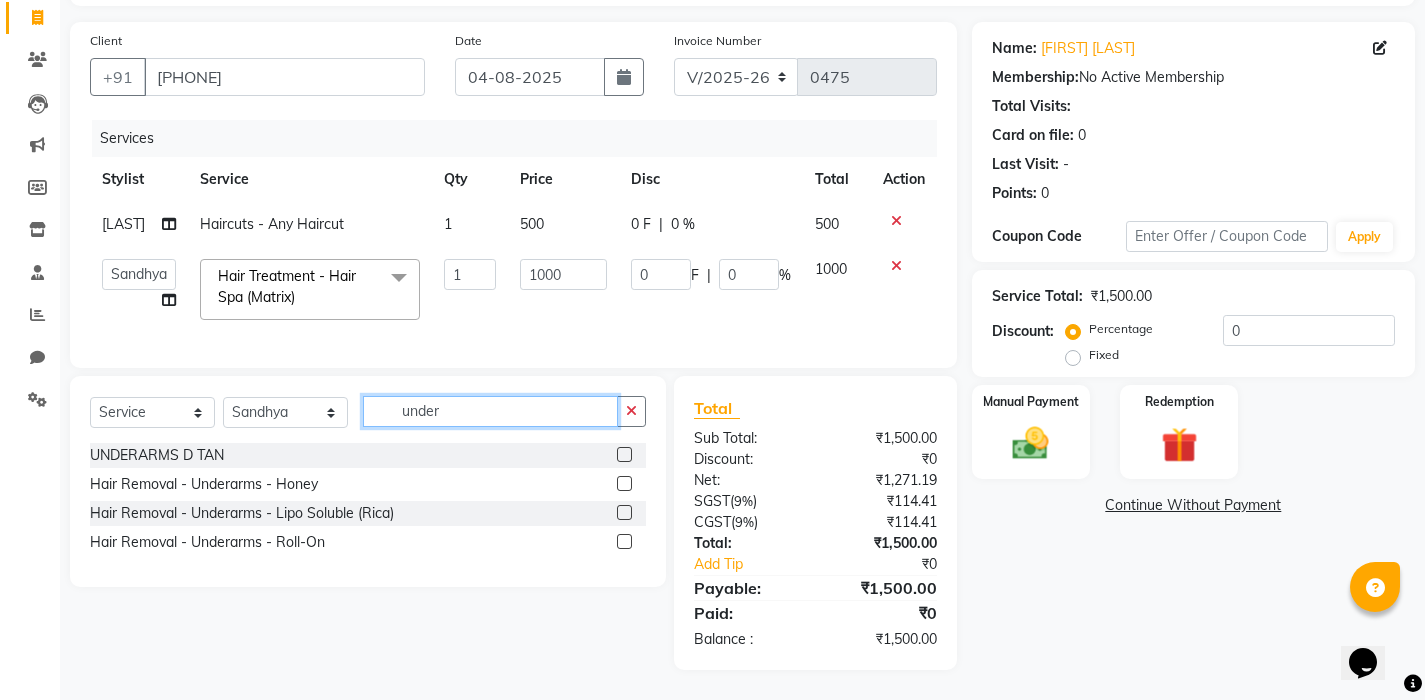 type on "under" 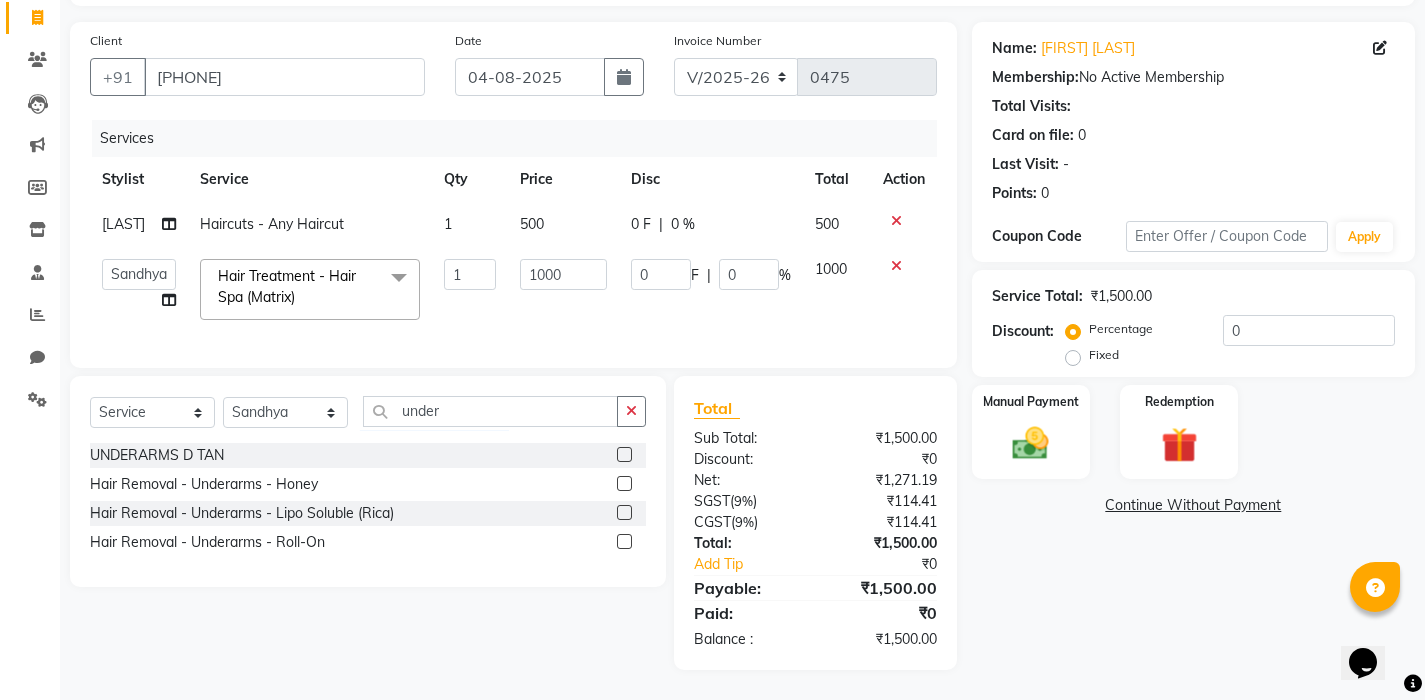 click 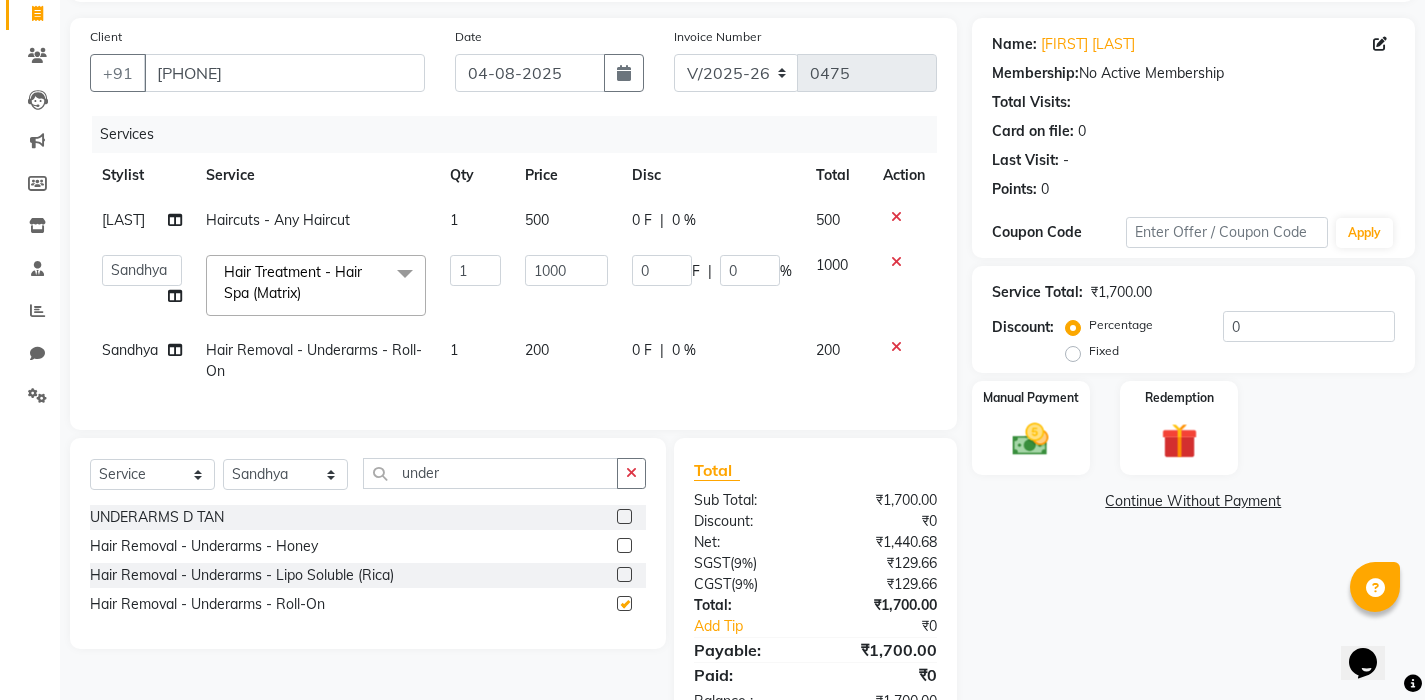 checkbox on "false" 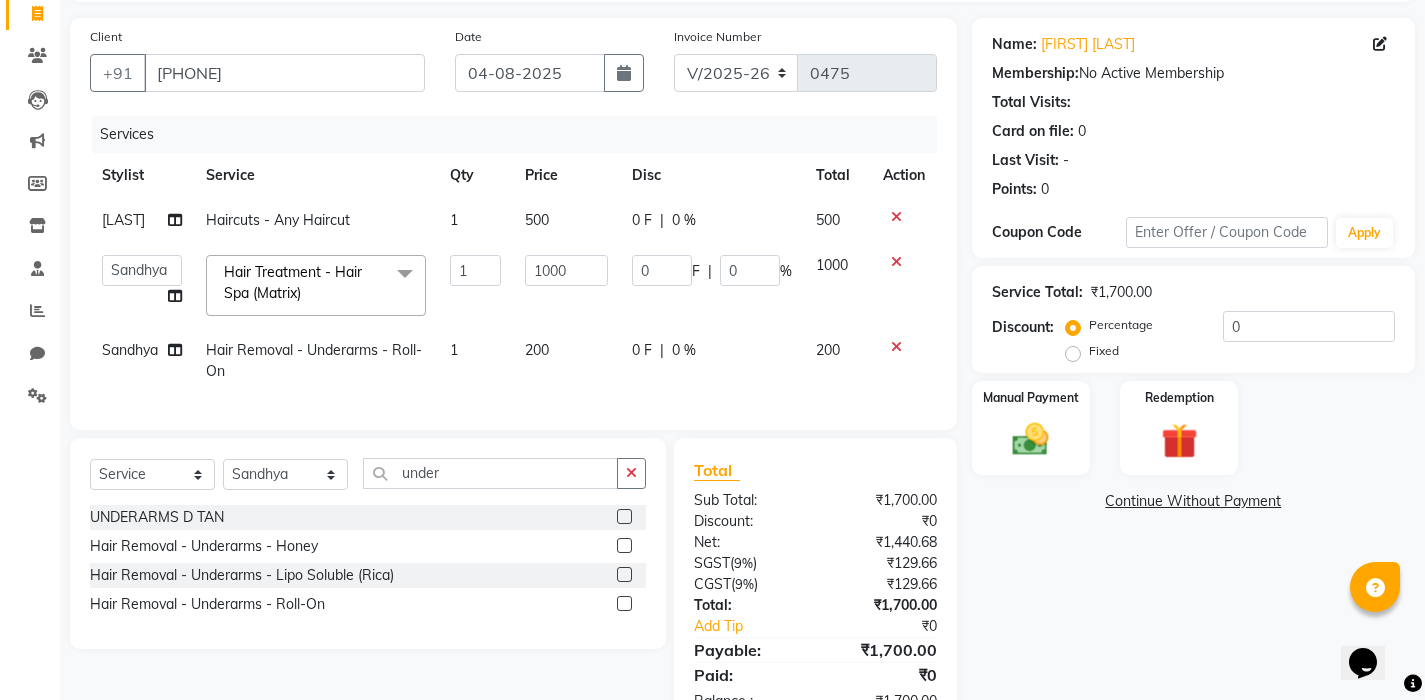 click on "Name: [FIRST] [LAST] Membership:  No Active Membership  Total Visits:   Card on file:  0 Last Visit:   - Points:   0  Coupon Code Apply Service Total:  ₹1,700.00  Discount:  Percentage   Fixed  0 Manual Payment Redemption  Continue Without Payment" 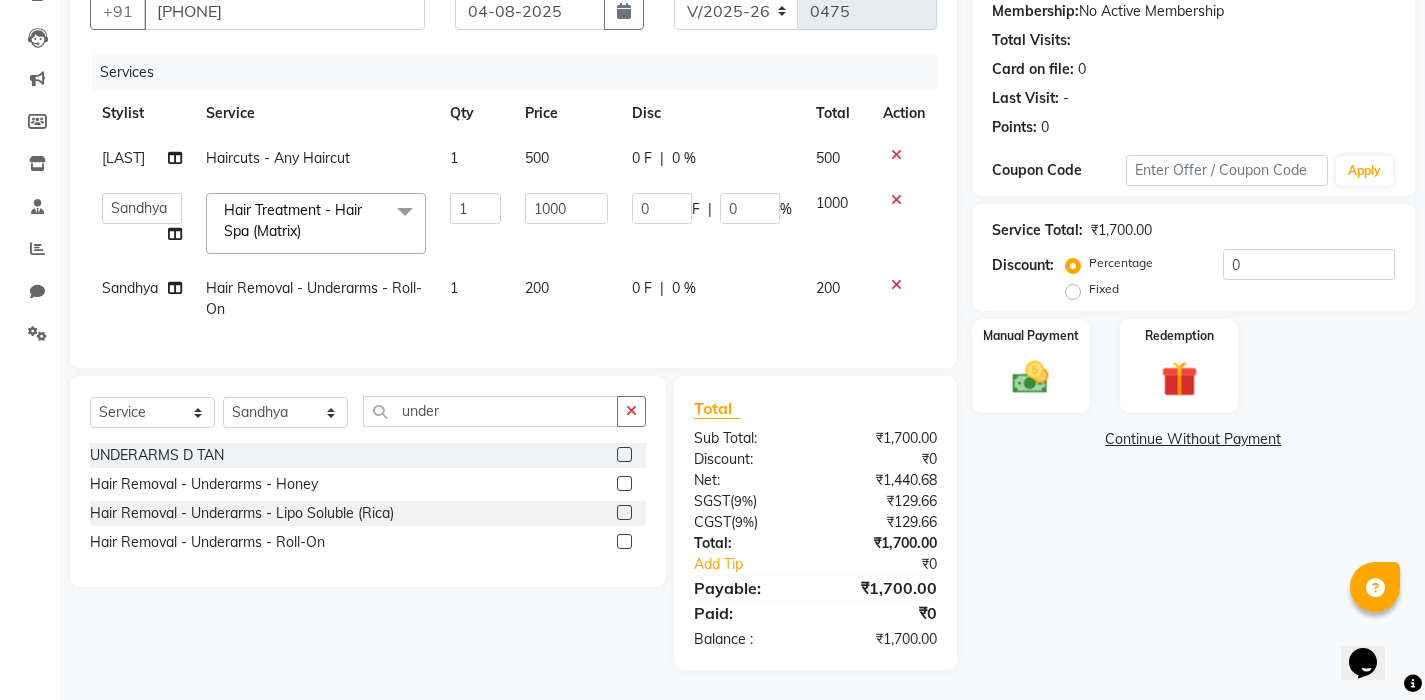 scroll, scrollTop: 229, scrollLeft: 0, axis: vertical 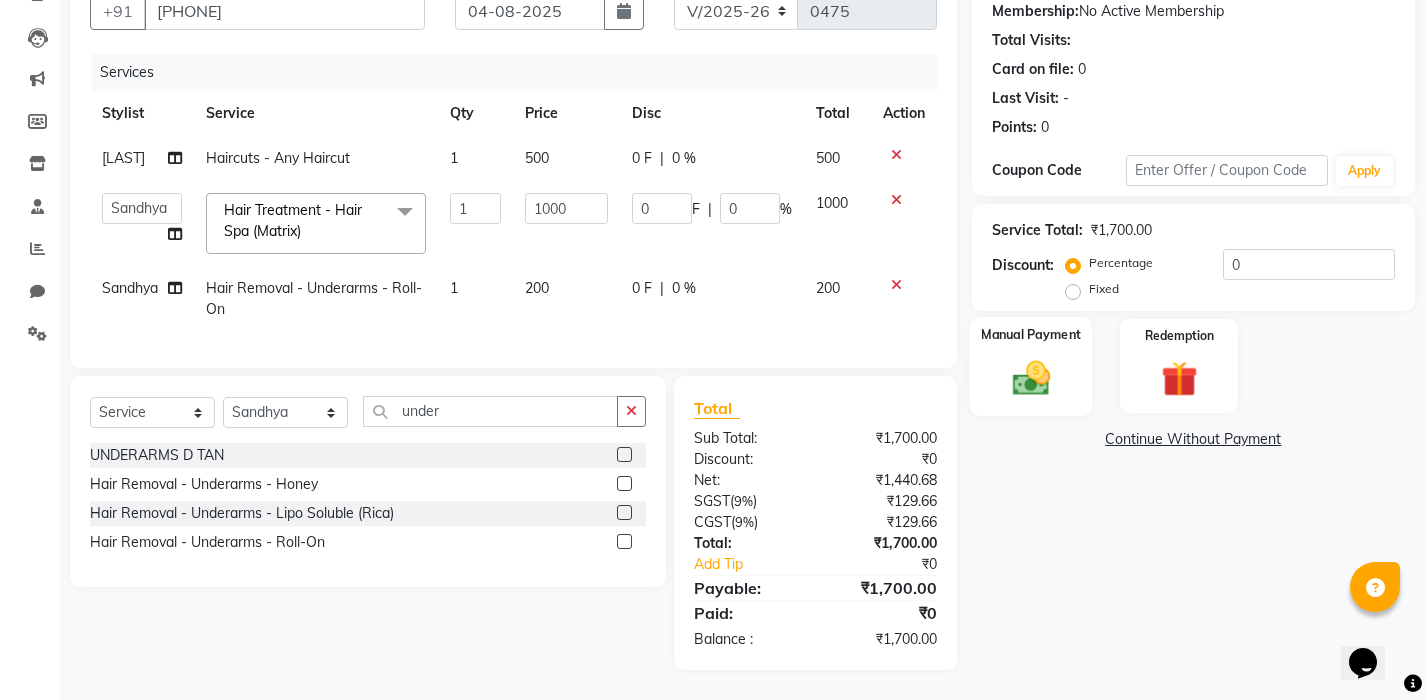 click 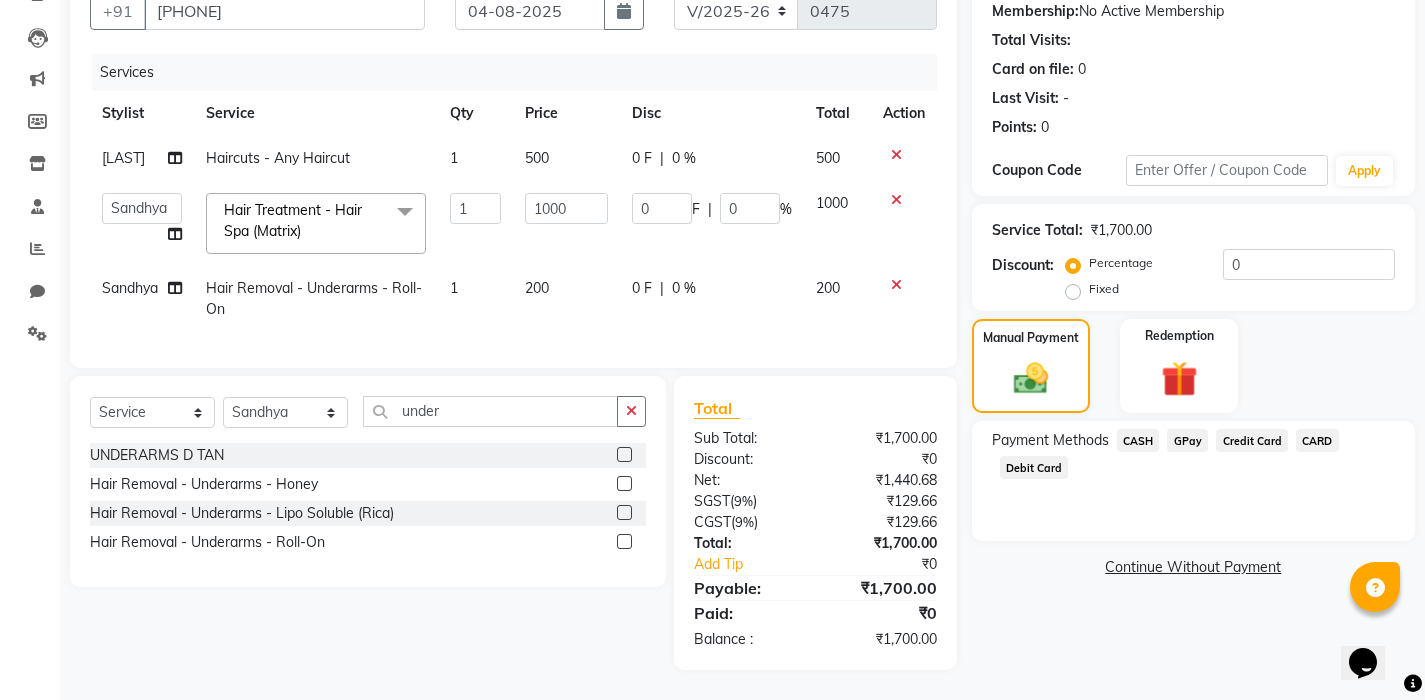 scroll, scrollTop: 229, scrollLeft: 0, axis: vertical 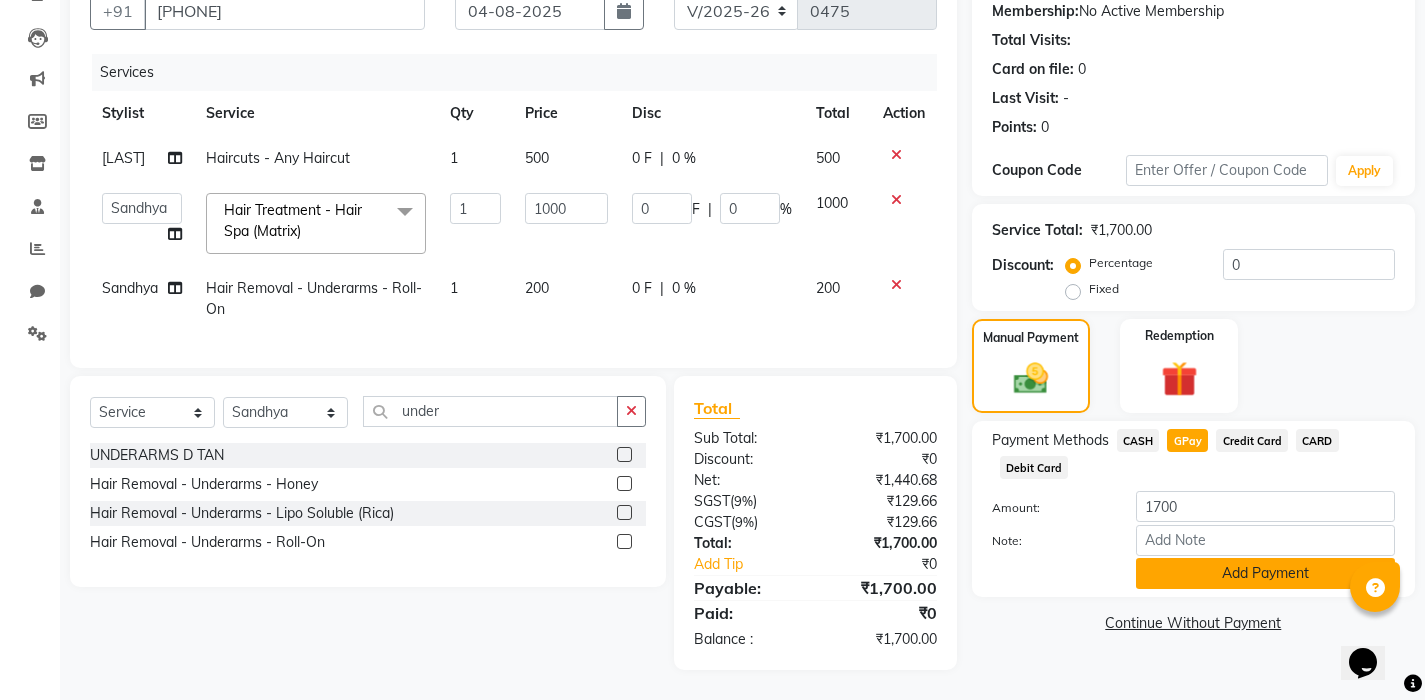 click on "Add Payment" 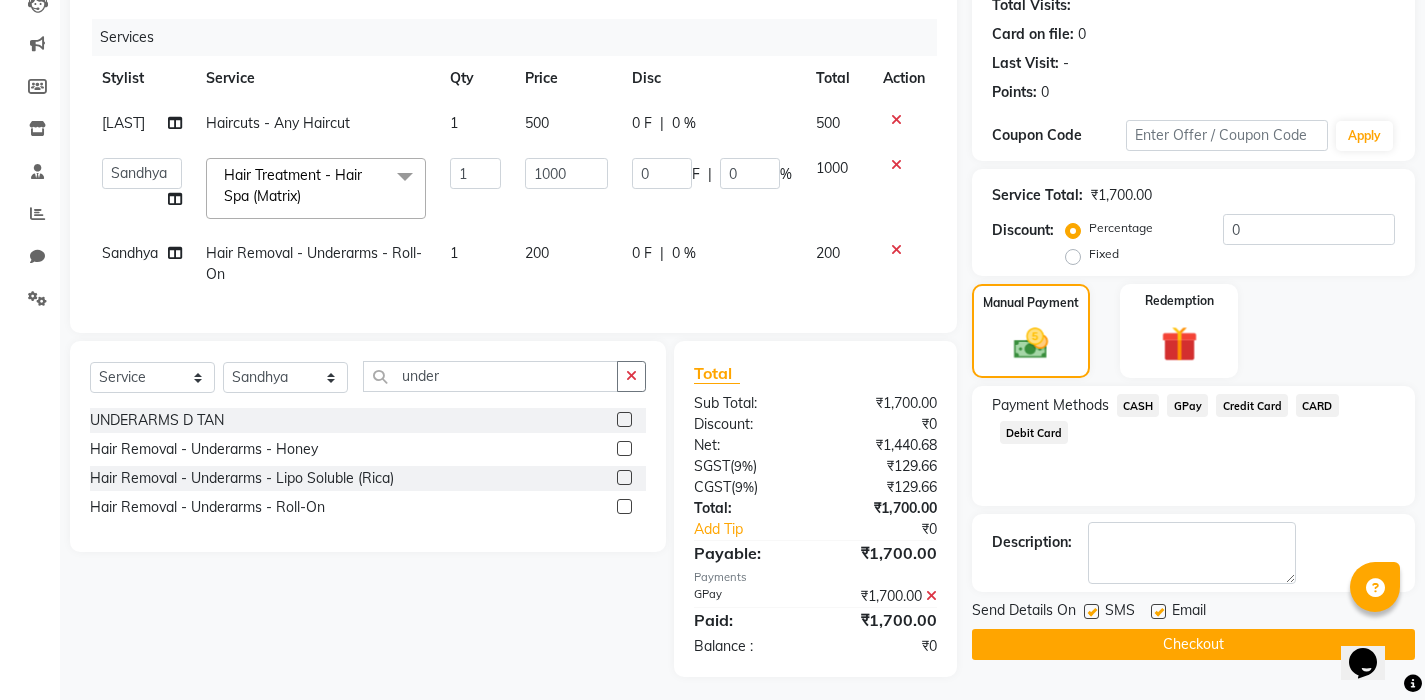 click on "Checkout" 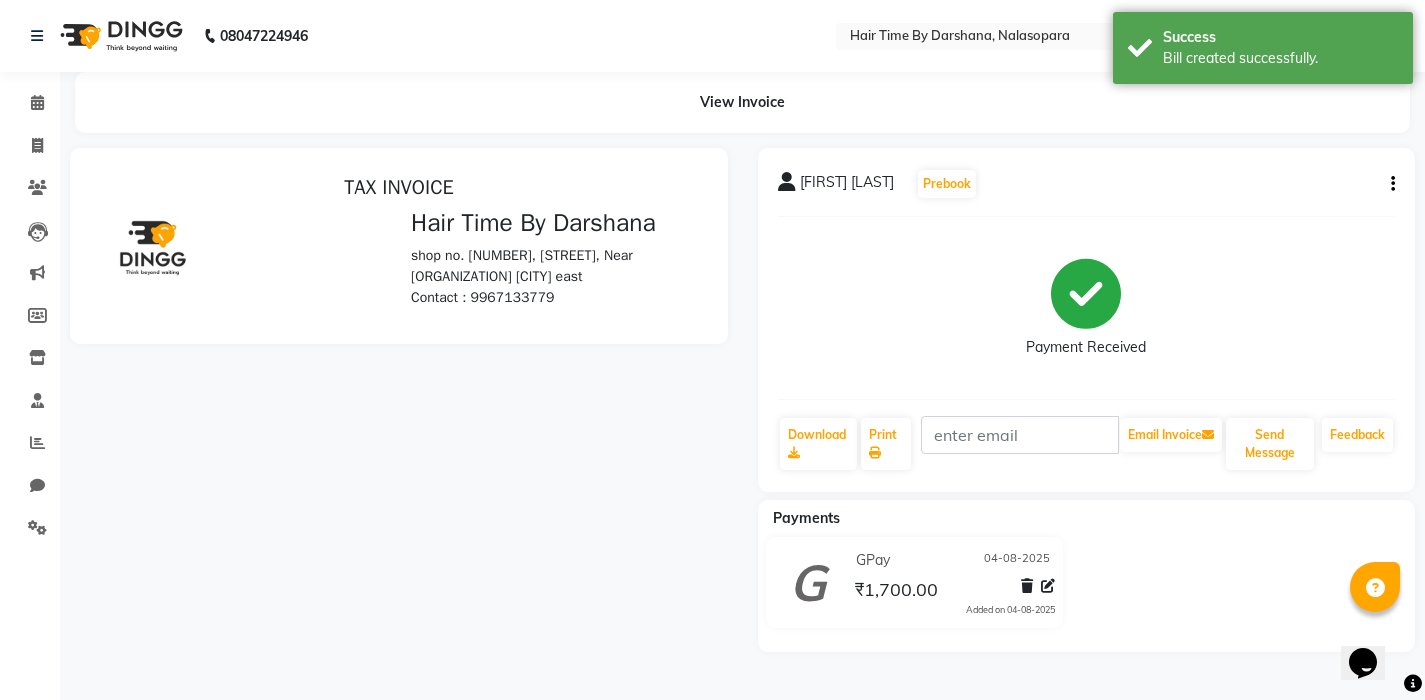 scroll, scrollTop: 0, scrollLeft: 0, axis: both 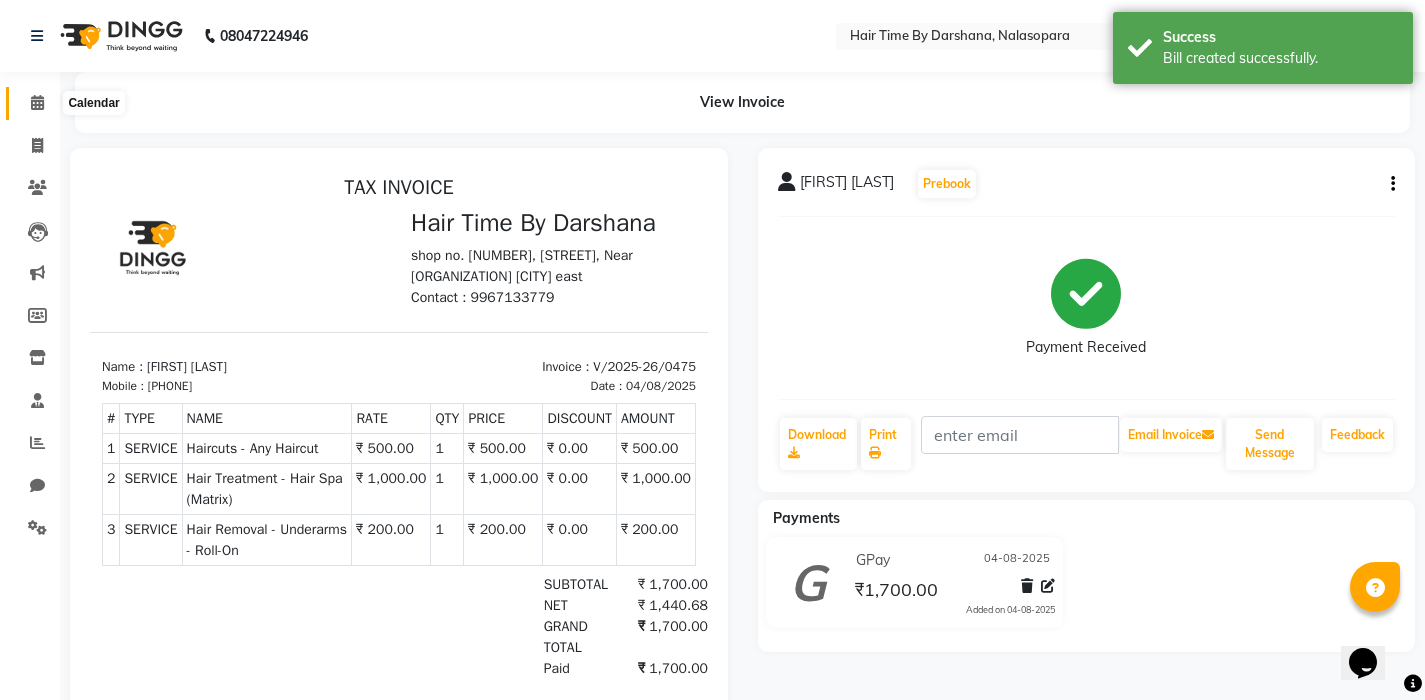 click 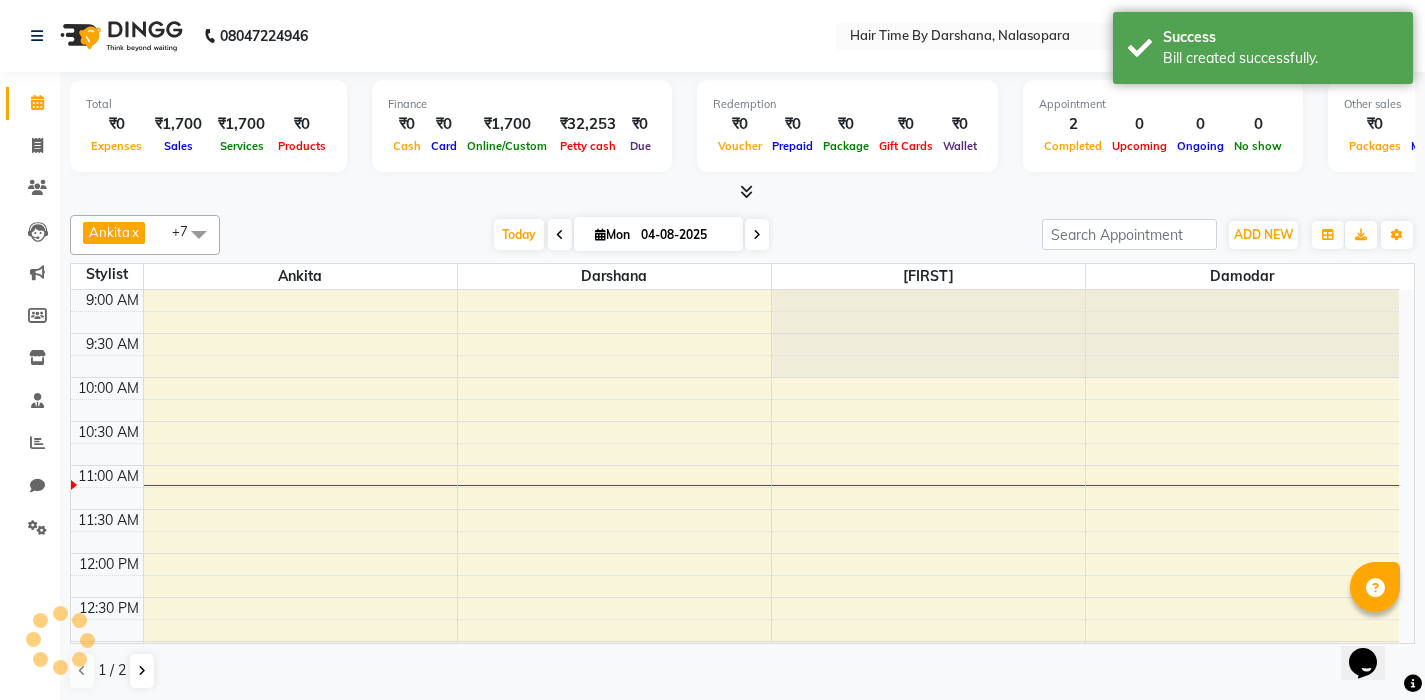 scroll, scrollTop: 0, scrollLeft: 0, axis: both 